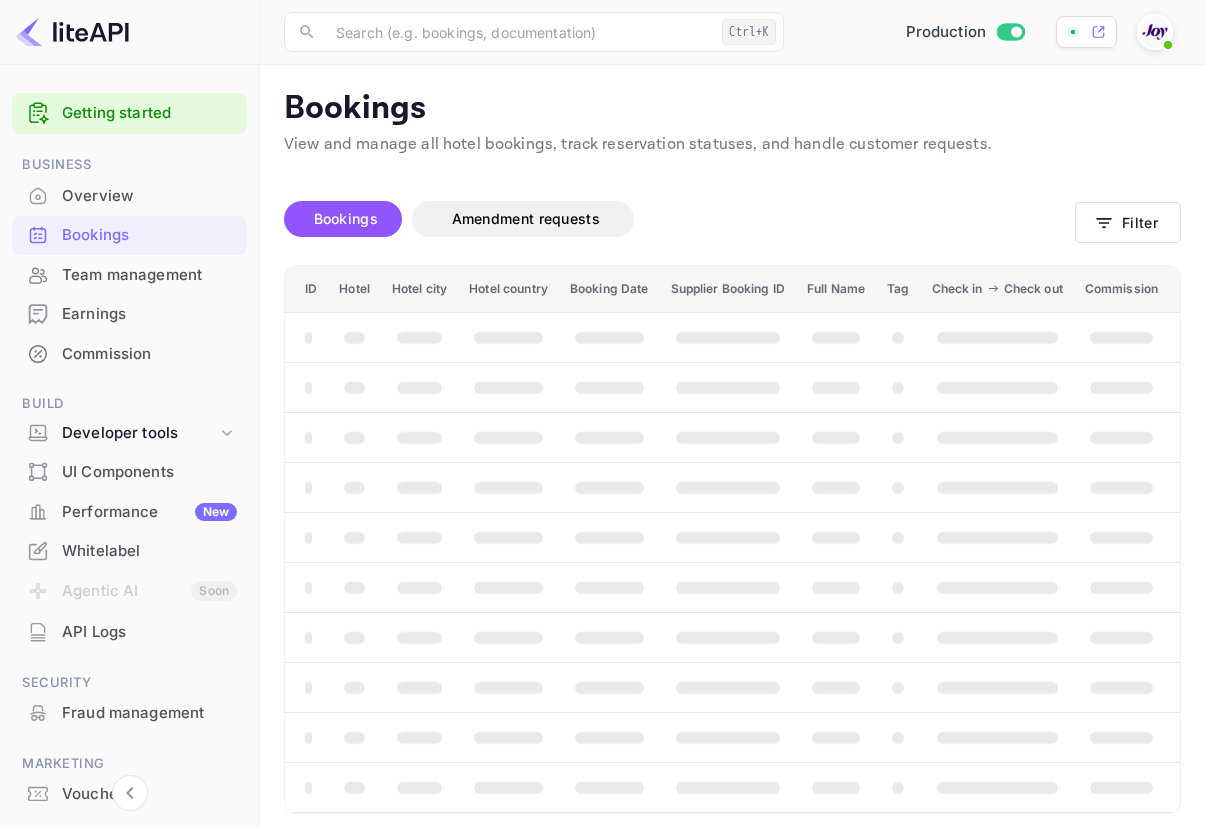 scroll, scrollTop: 0, scrollLeft: 0, axis: both 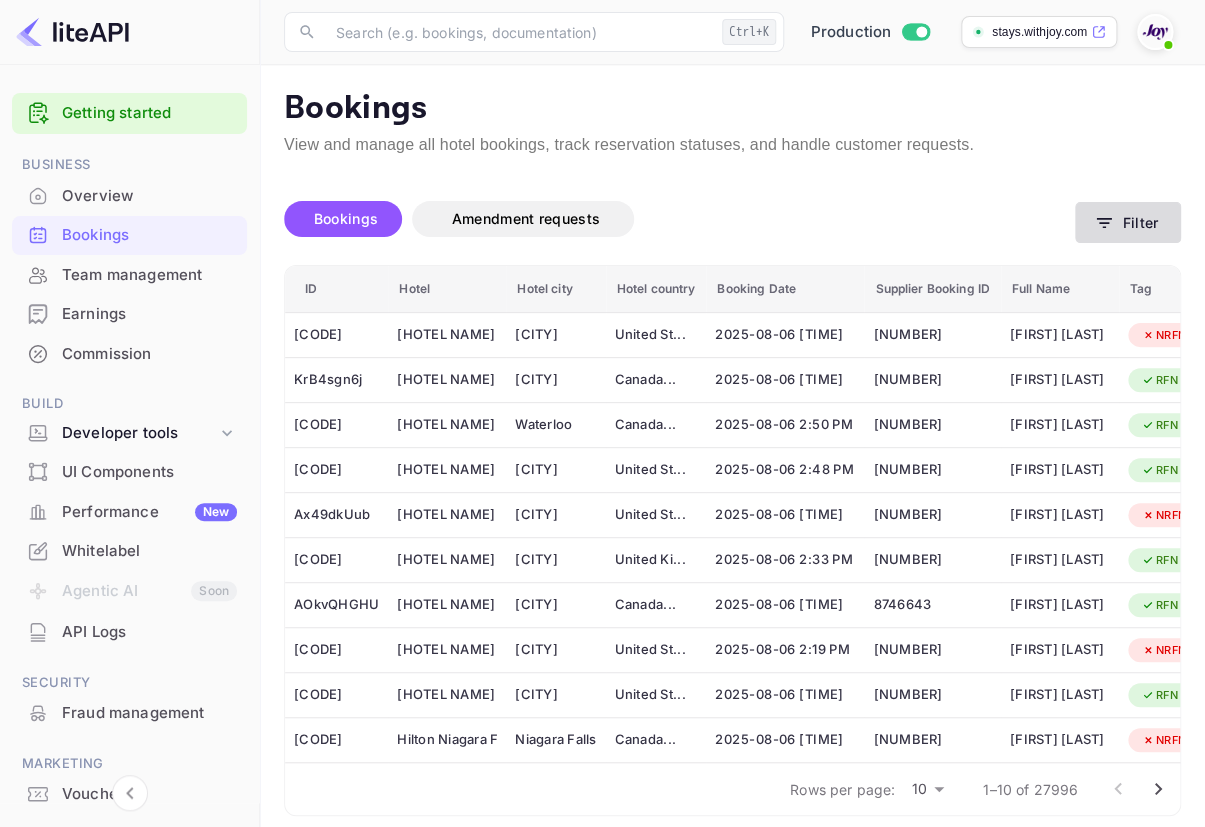 click 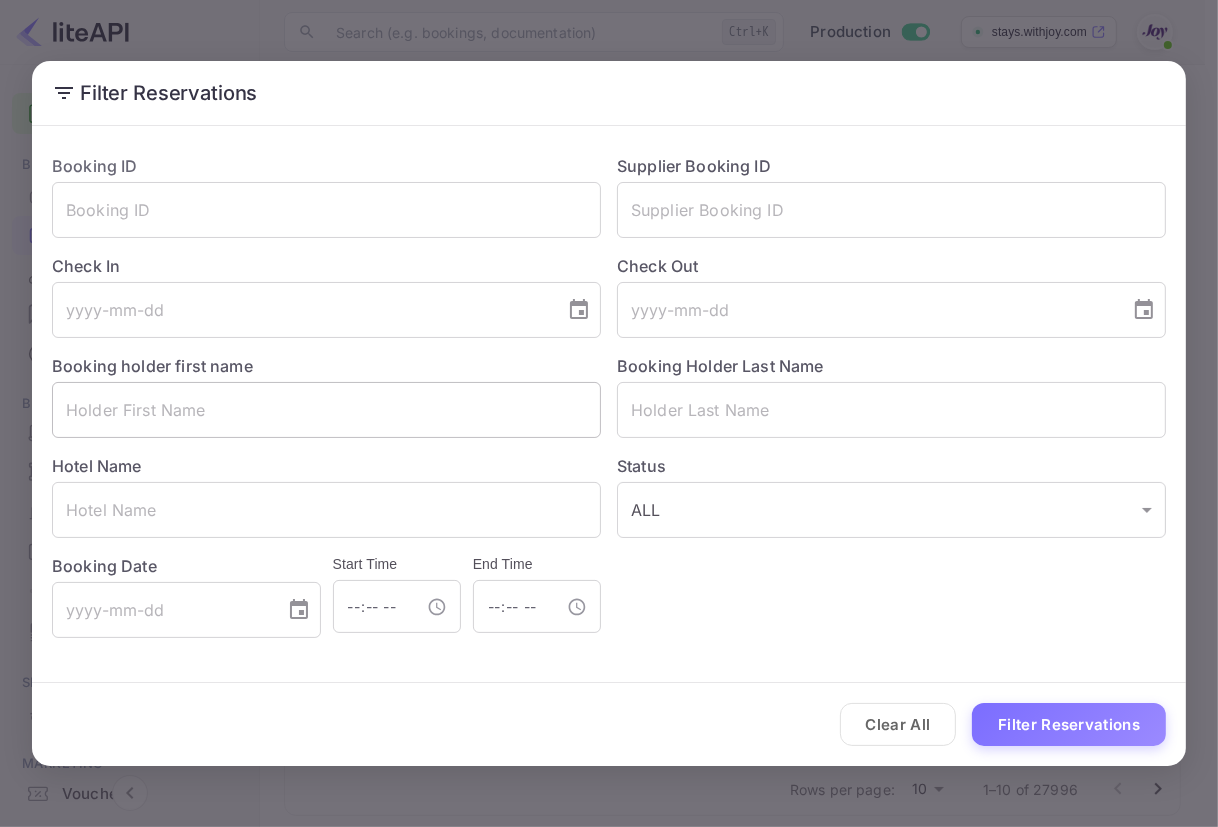 click at bounding box center (326, 410) 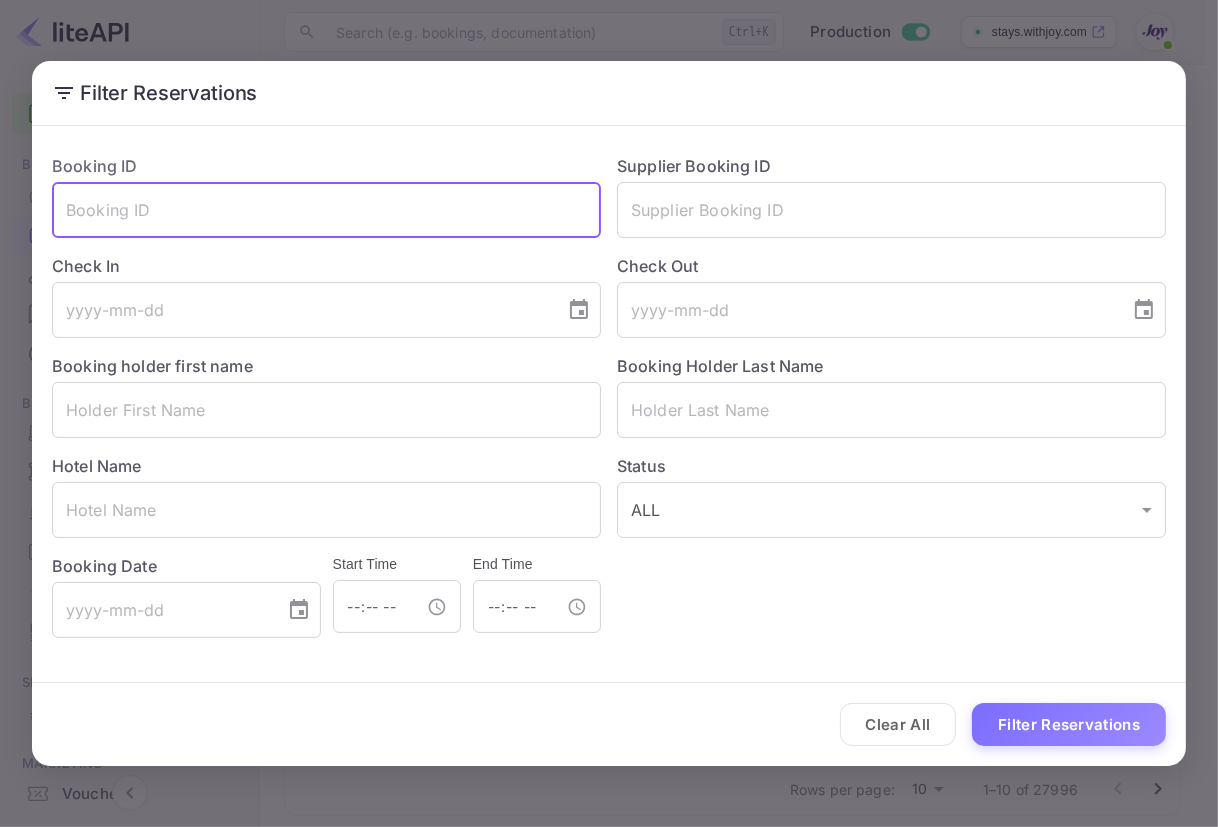 click at bounding box center (326, 210) 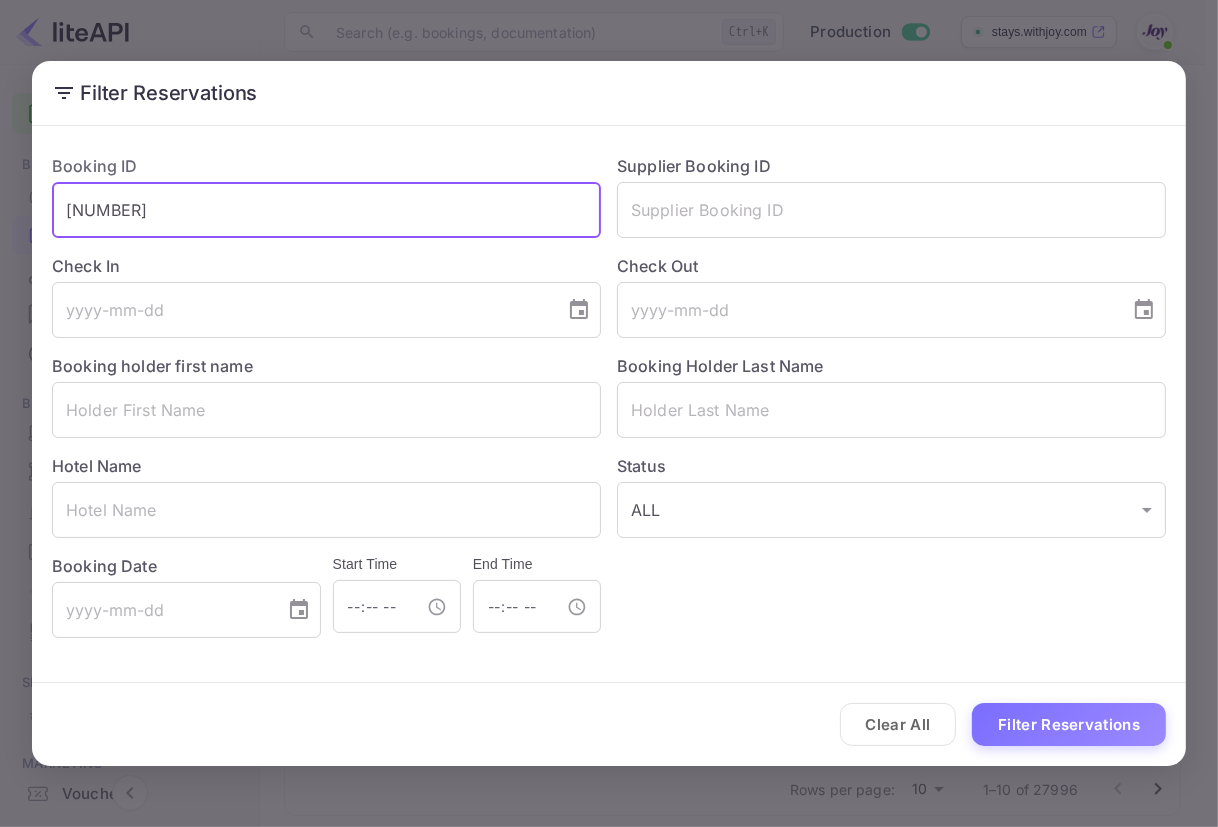 drag, startPoint x: 187, startPoint y: 215, endPoint x: 0, endPoint y: 193, distance: 188.28967 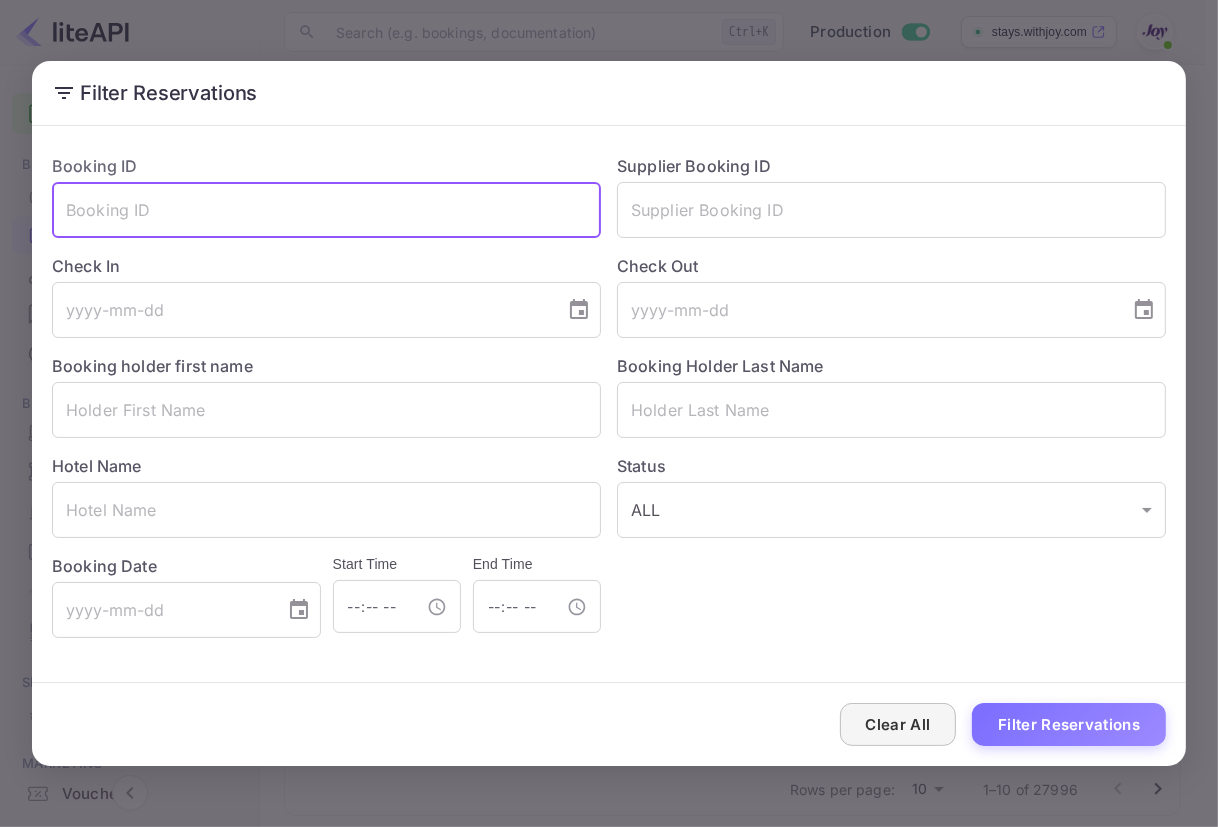click on "Clear All" at bounding box center (898, 724) 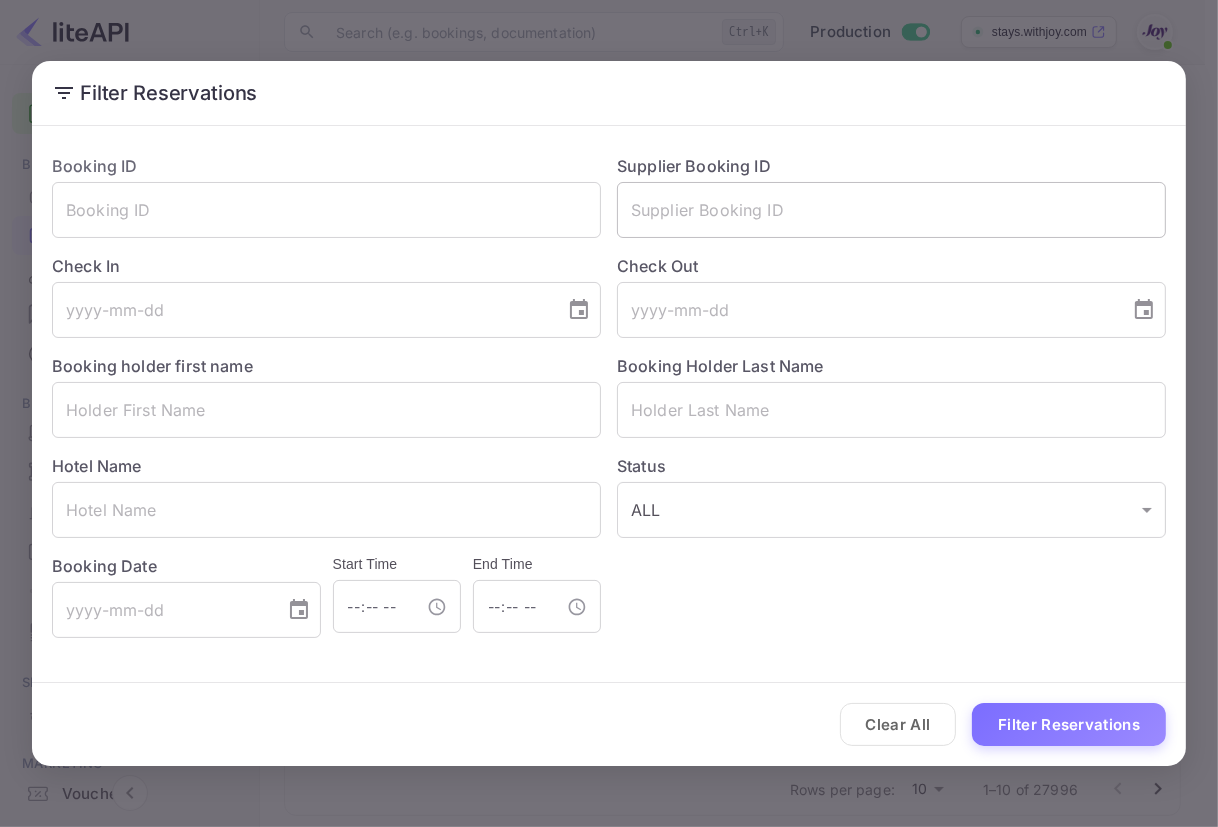 click at bounding box center (891, 210) 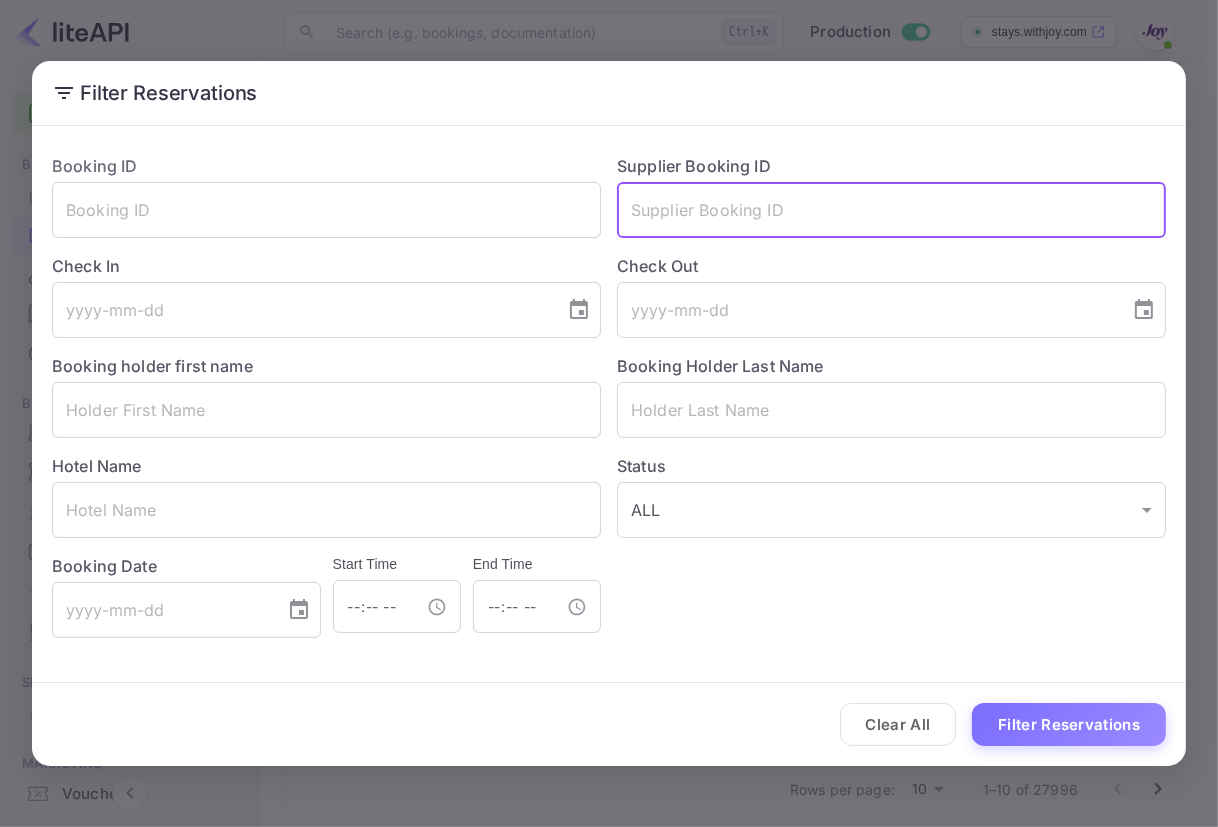paste on "[BOOKING_ID]" 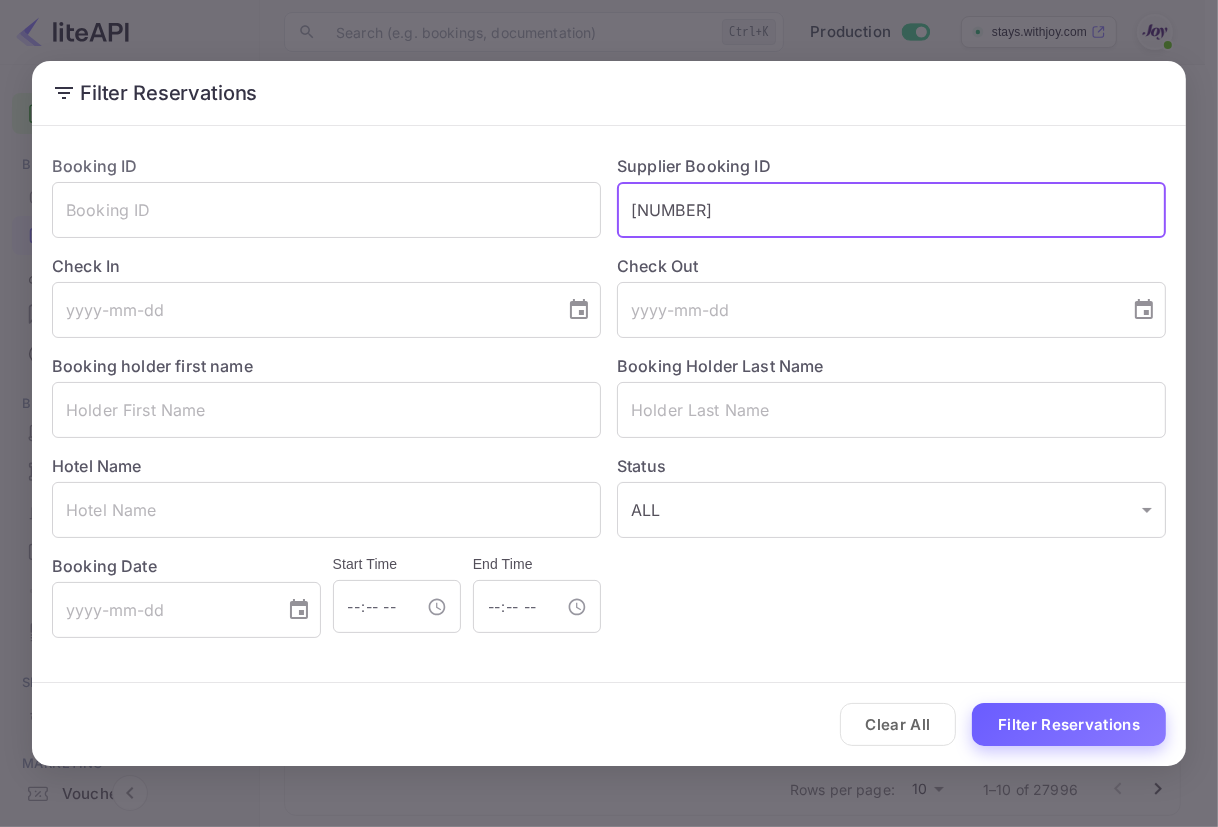 type on "[BOOKING_ID]" 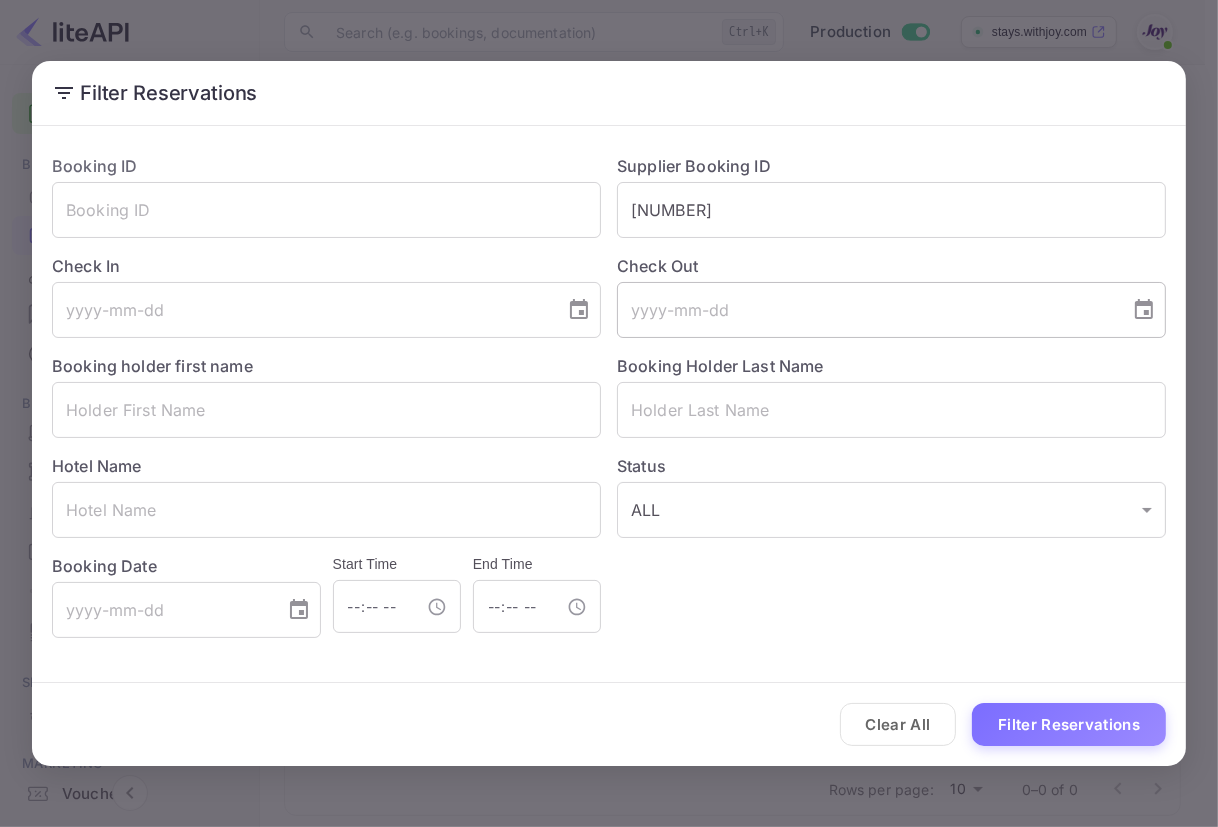 type 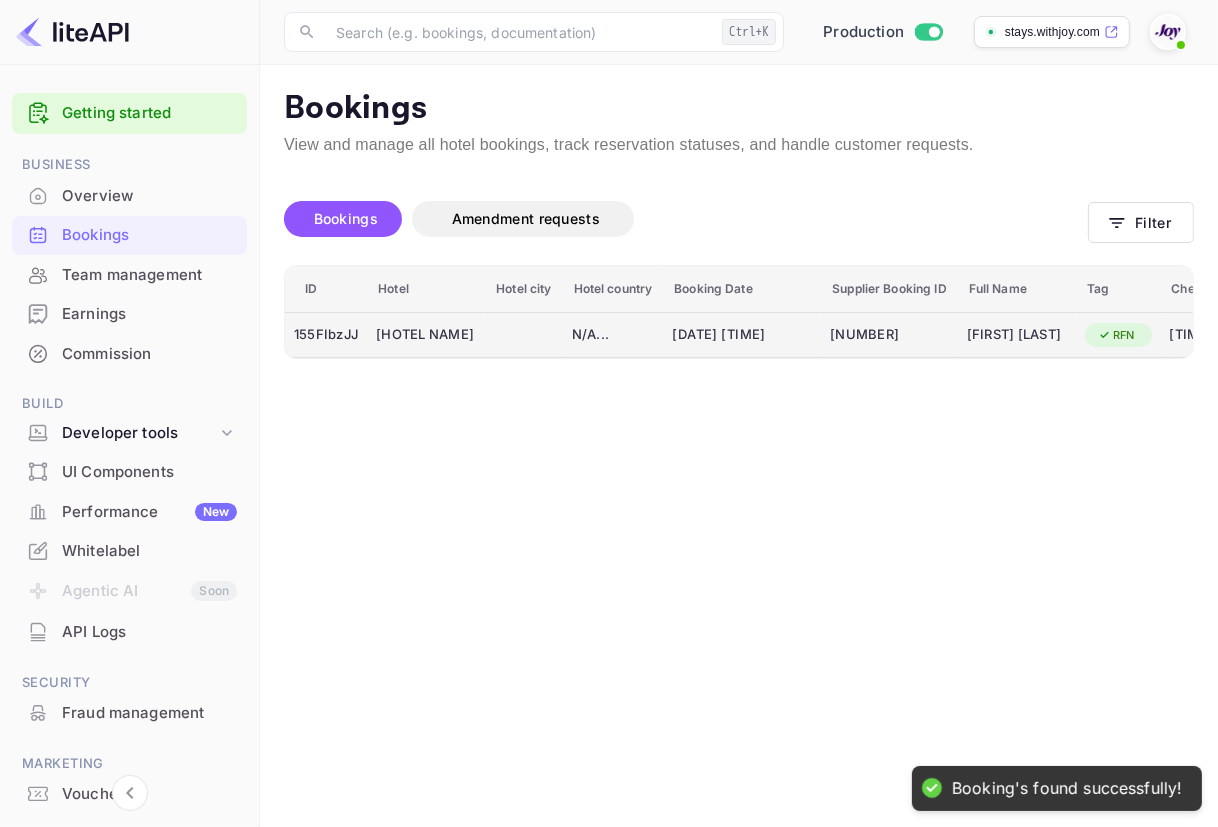 click on "[BOOKING_ID]" at bounding box center [889, 335] 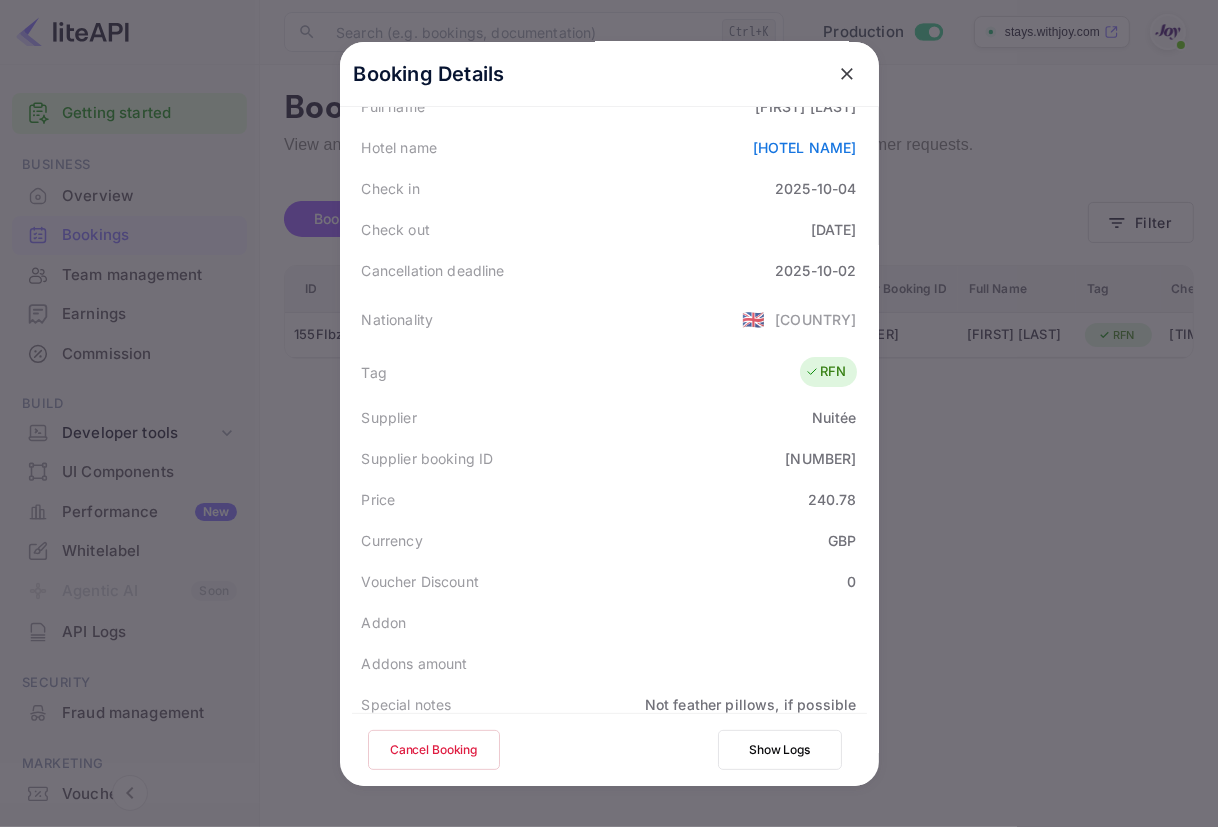 scroll, scrollTop: 443, scrollLeft: 0, axis: vertical 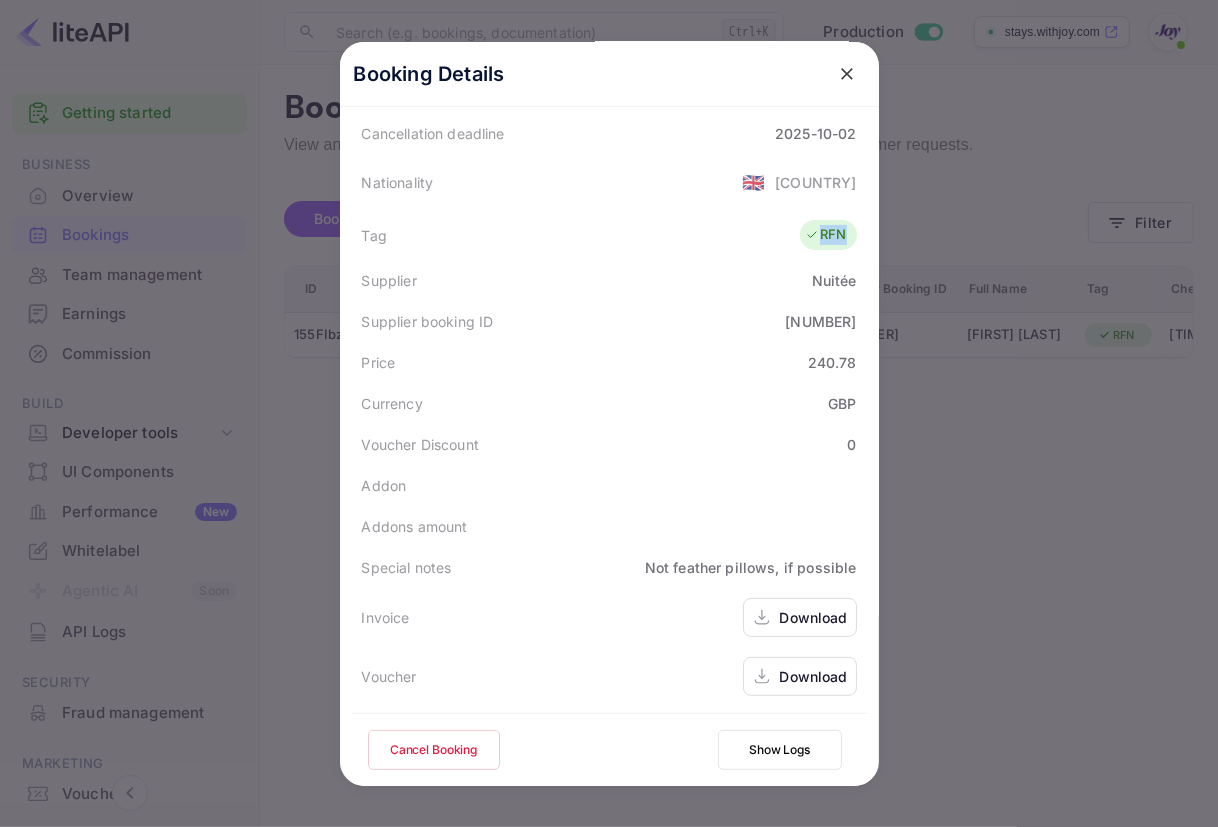 drag, startPoint x: 800, startPoint y: 229, endPoint x: 866, endPoint y: 241, distance: 67.08204 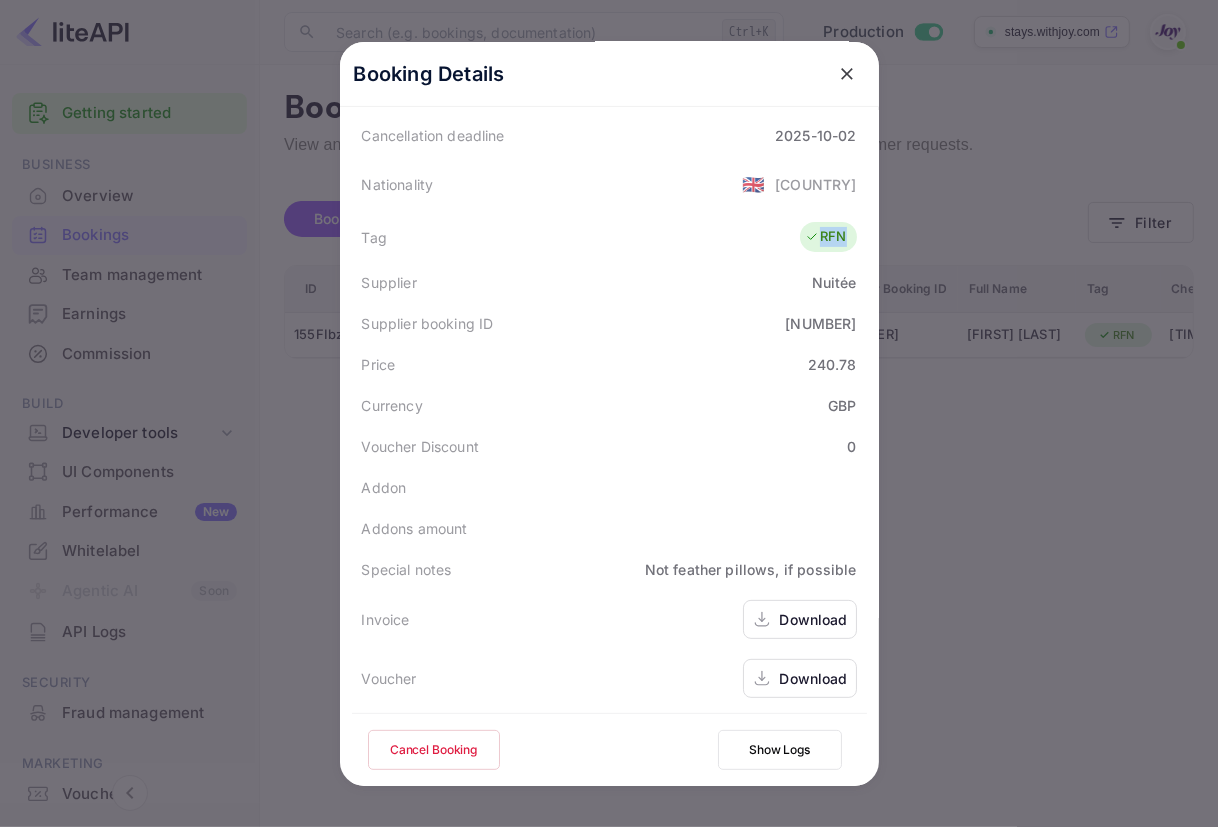 scroll, scrollTop: 443, scrollLeft: 0, axis: vertical 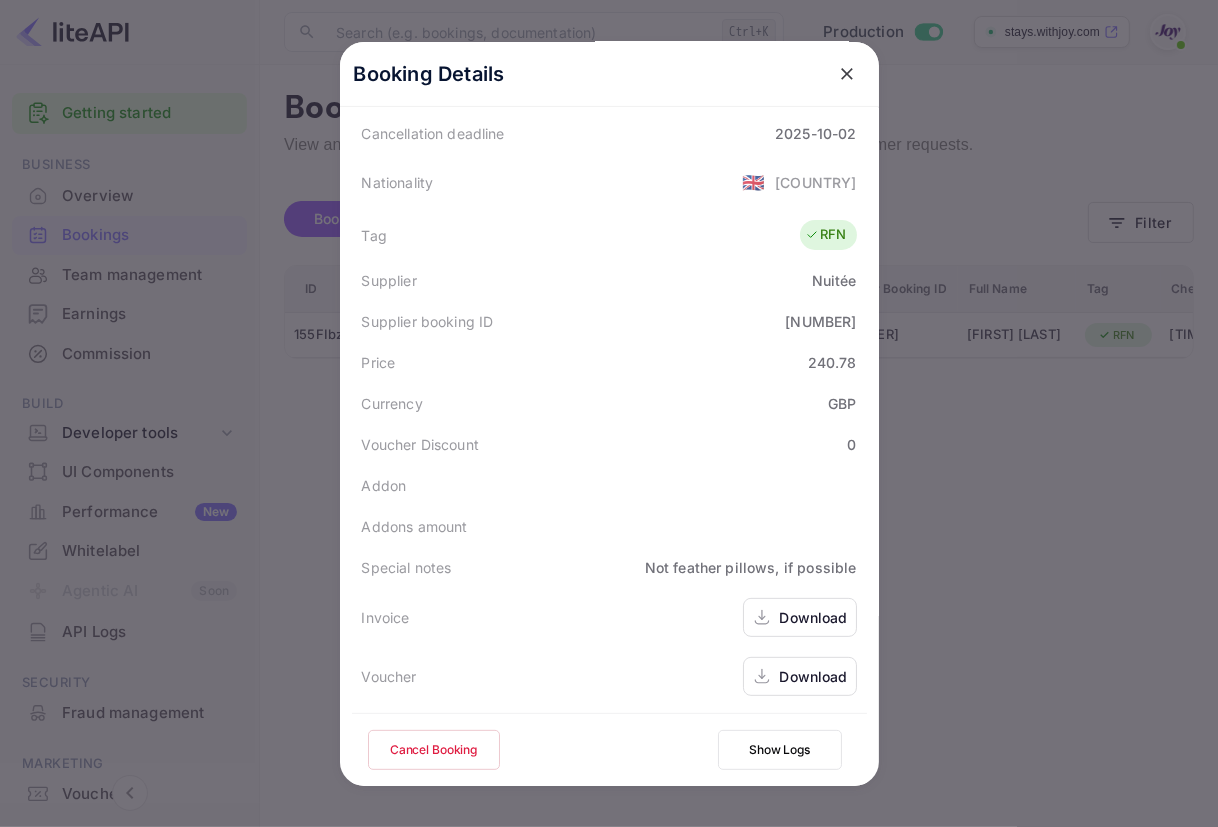 click on "Download" at bounding box center [814, 676] 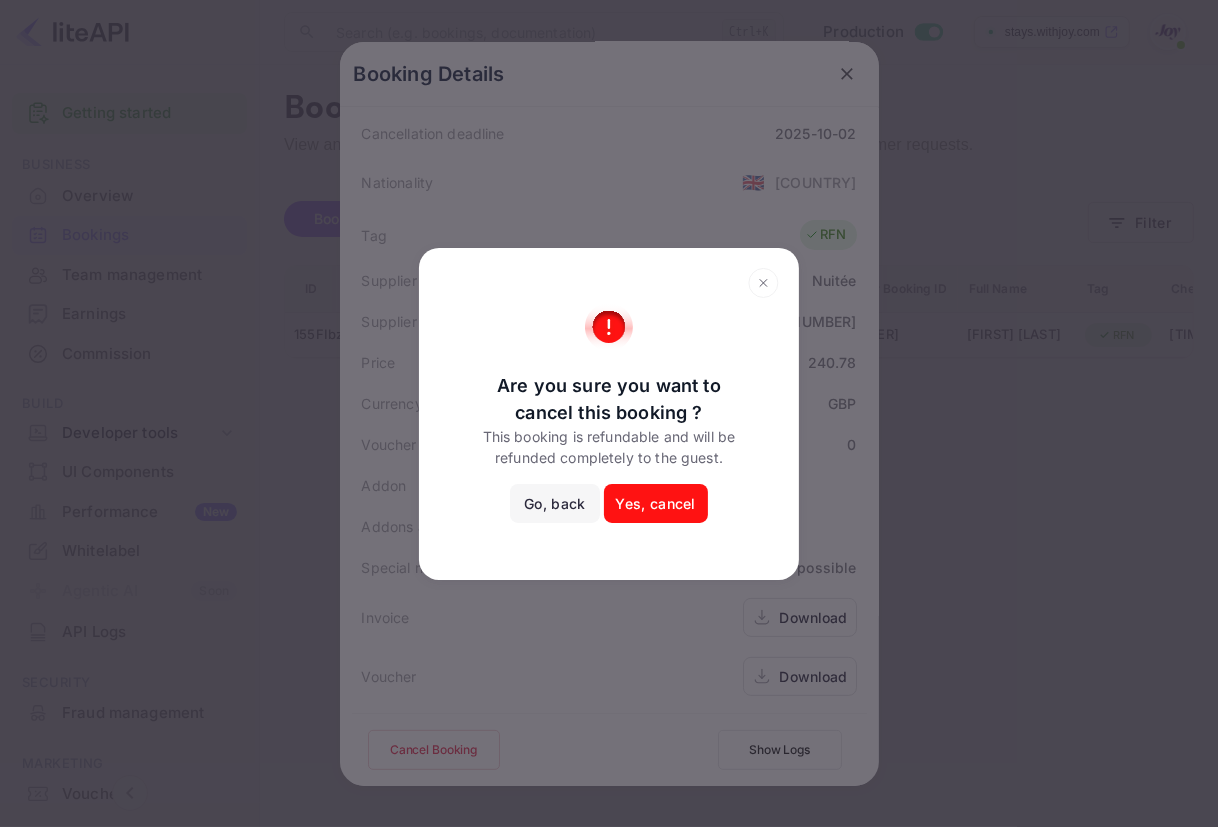 click on "Yes, cancel" at bounding box center (656, 504) 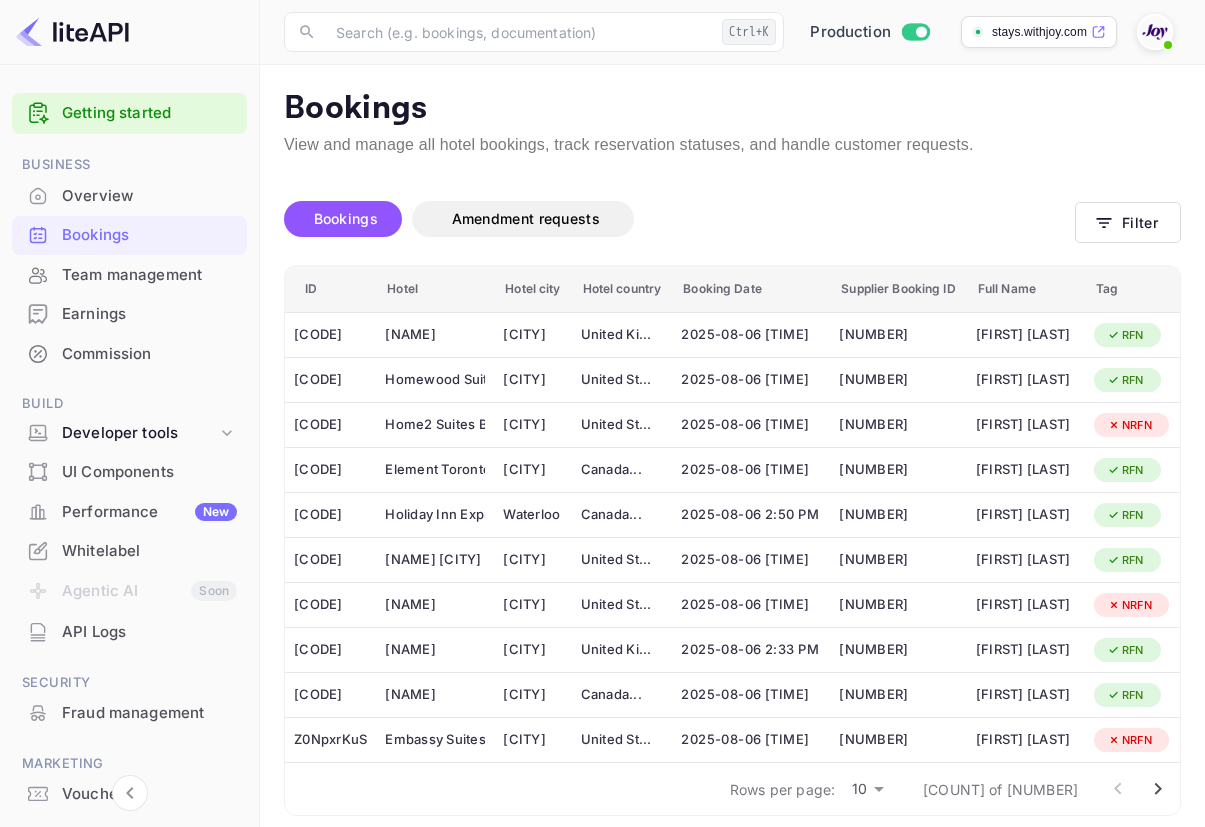 scroll, scrollTop: 0, scrollLeft: 0, axis: both 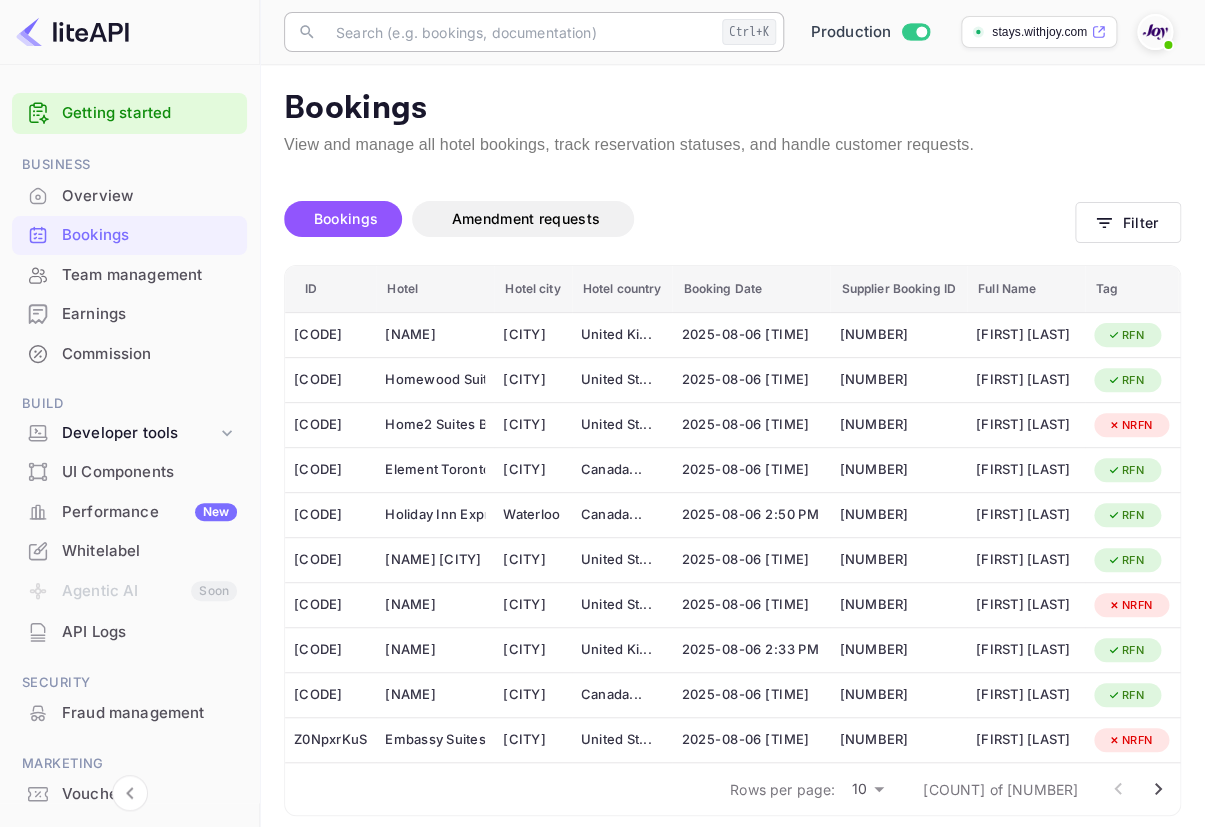 click at bounding box center [519, 32] 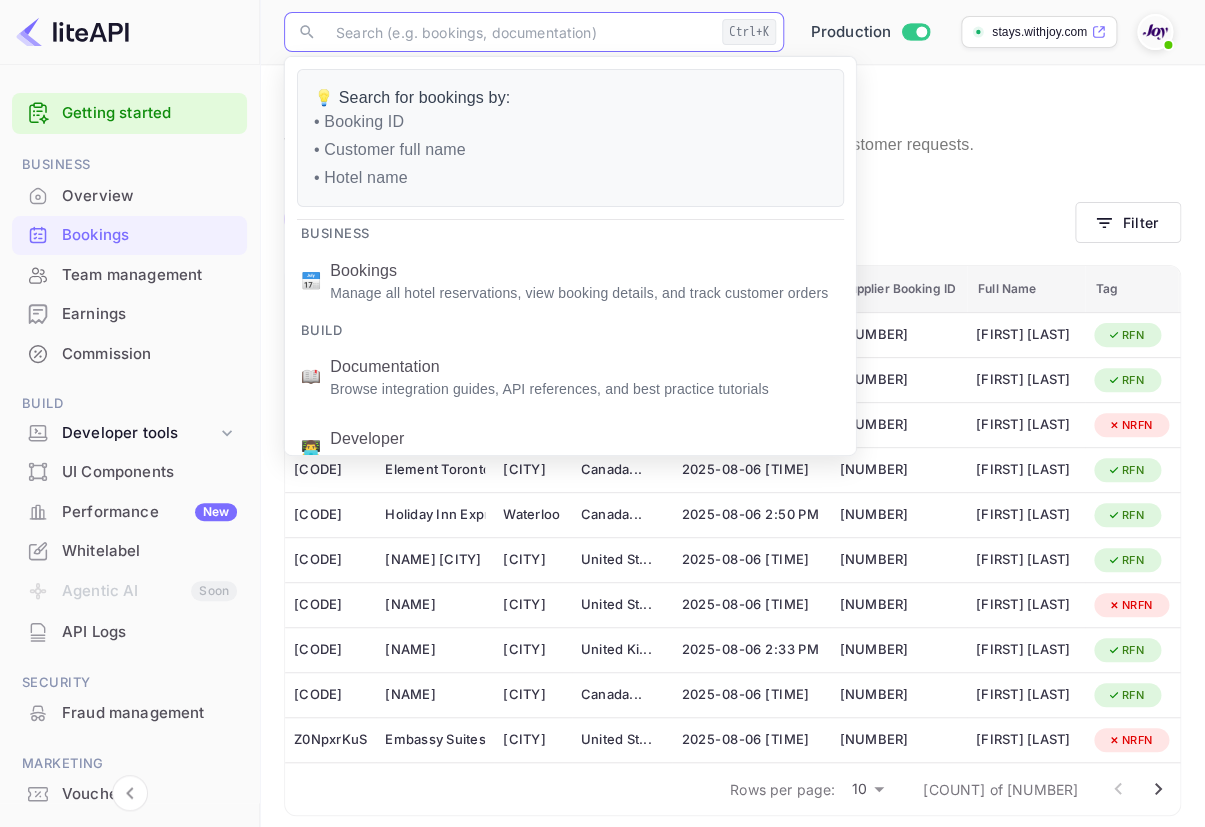 click on "Bookings" at bounding box center [149, 235] 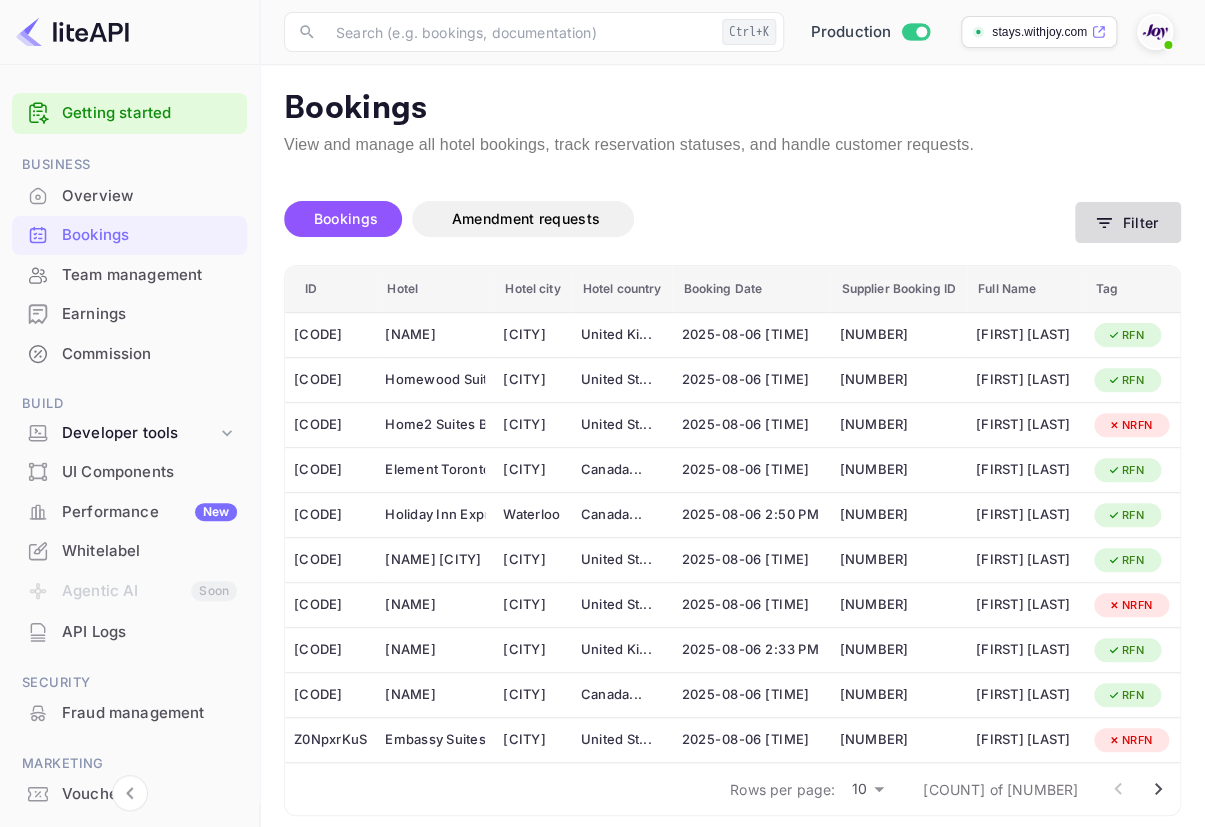 click on "Filter" at bounding box center [1128, 222] 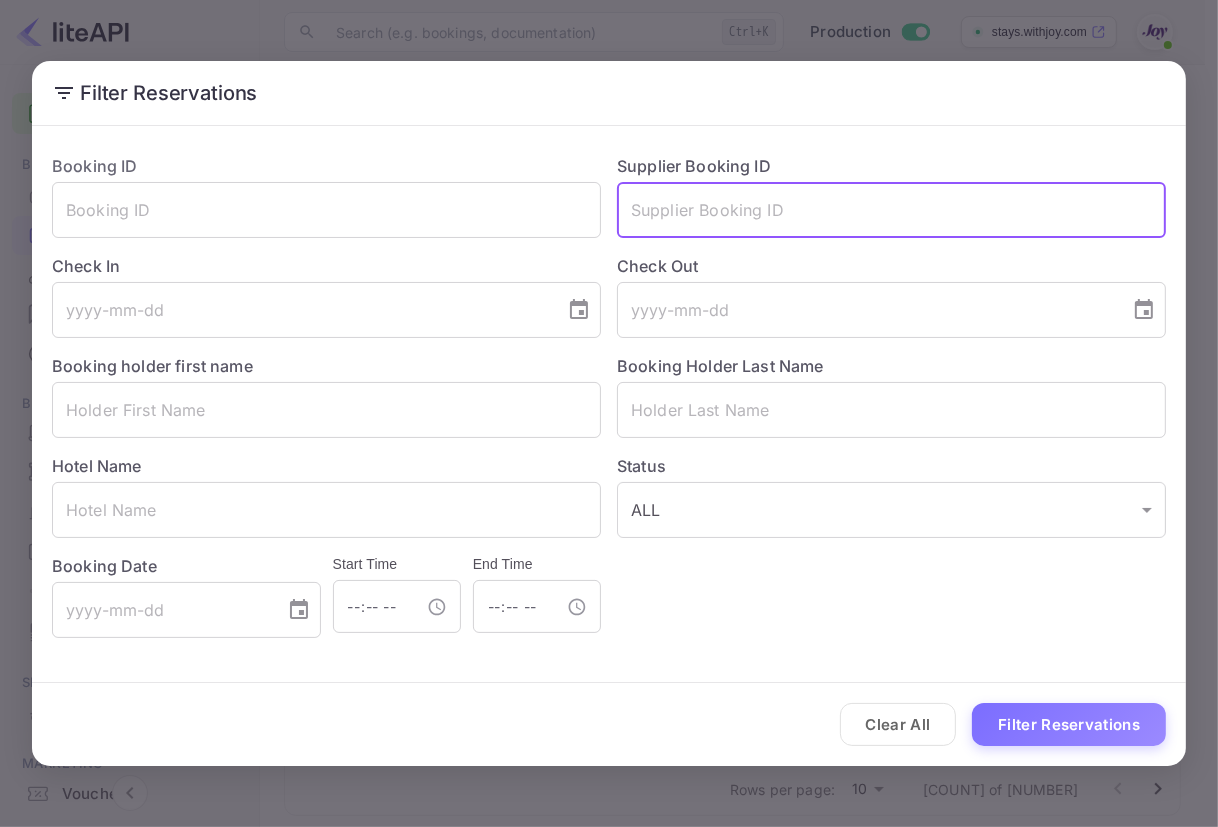 click at bounding box center (891, 210) 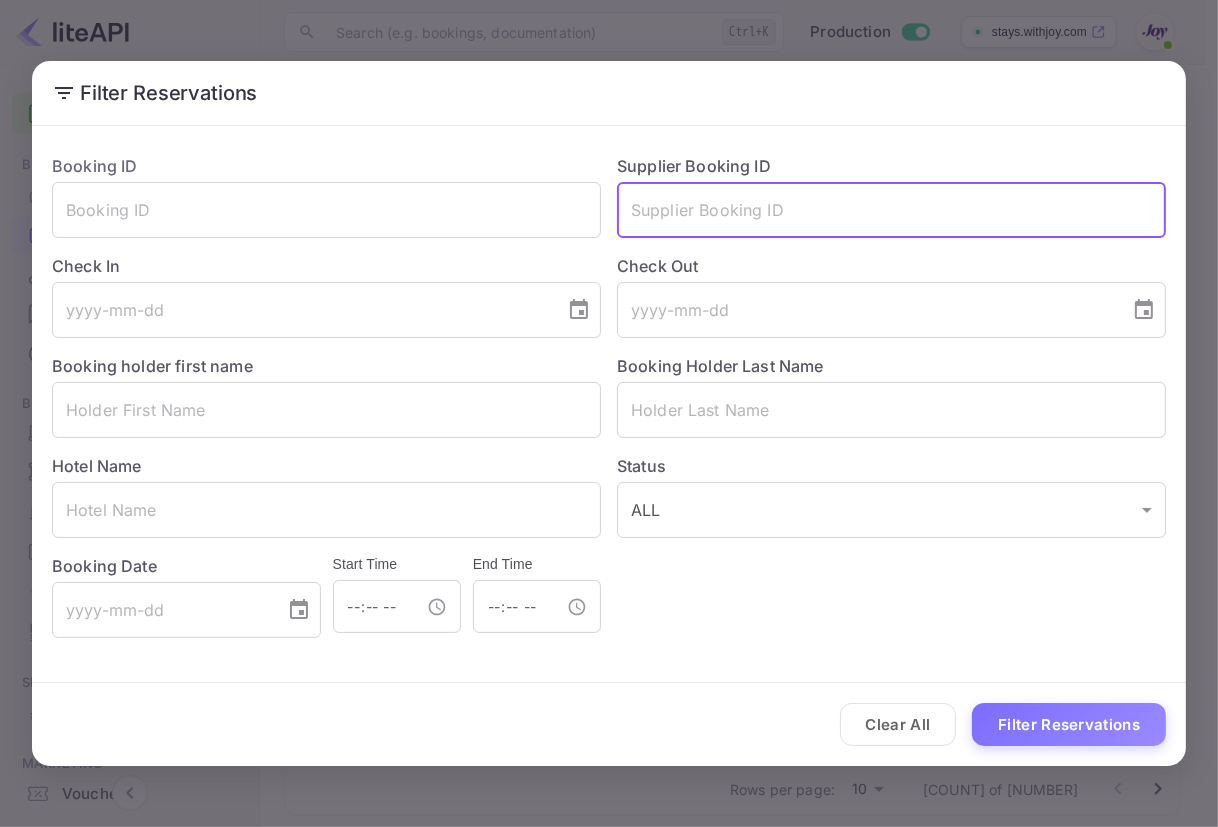 paste on "[BOOKING_ID]" 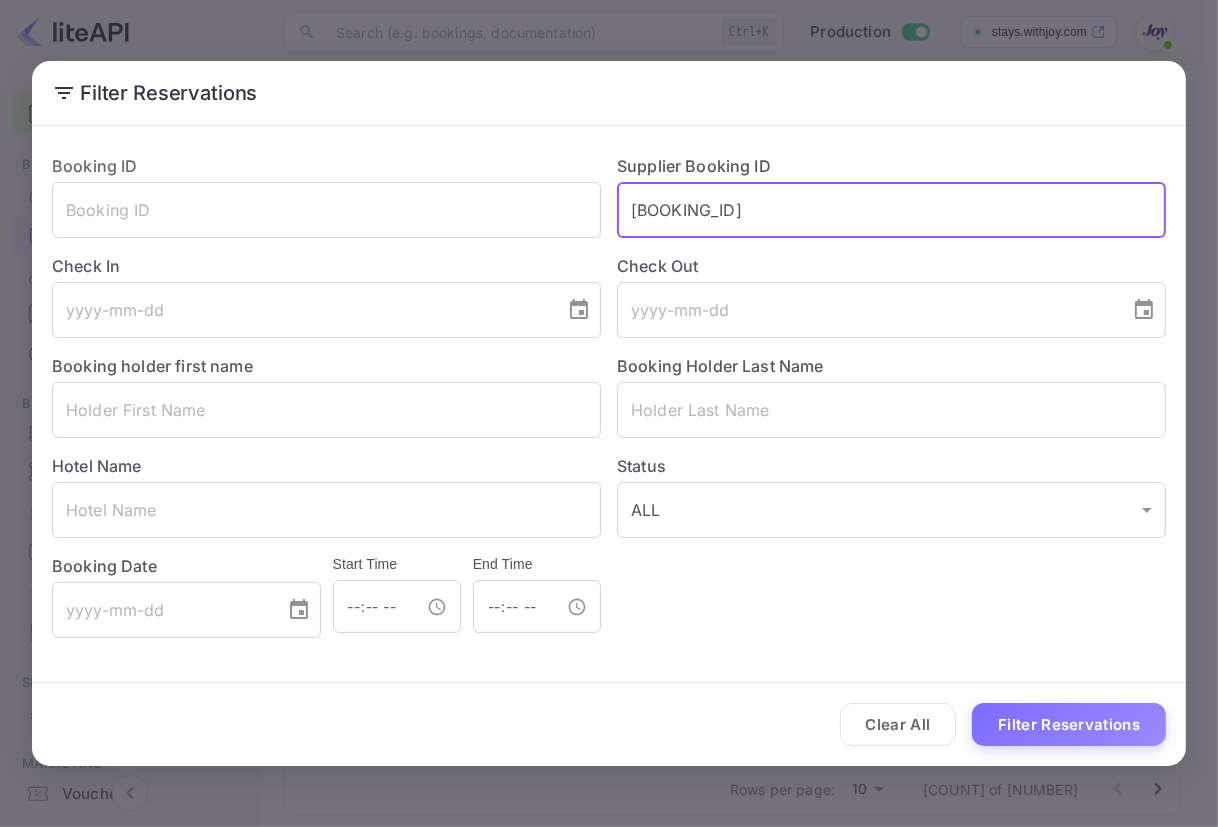 type on "[BOOKING_ID]" 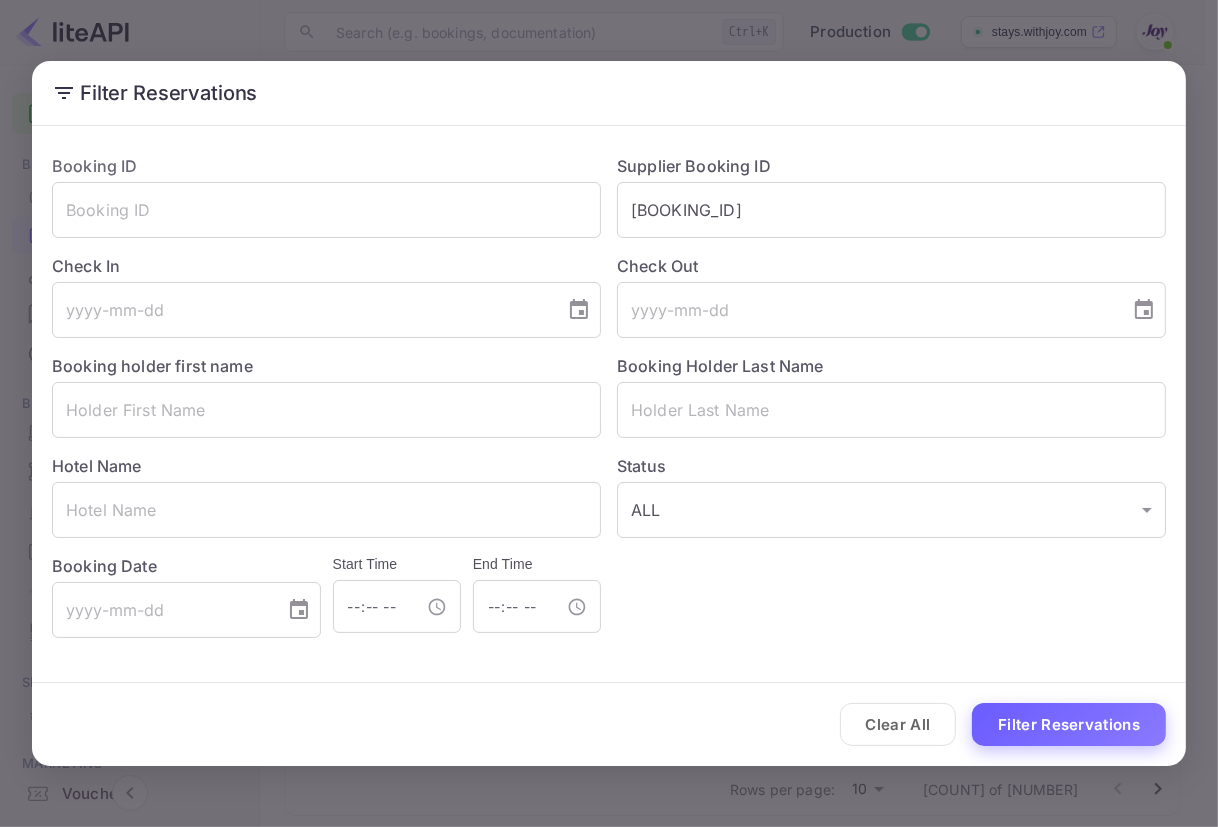 click on "Filter Reservations" at bounding box center (1069, 724) 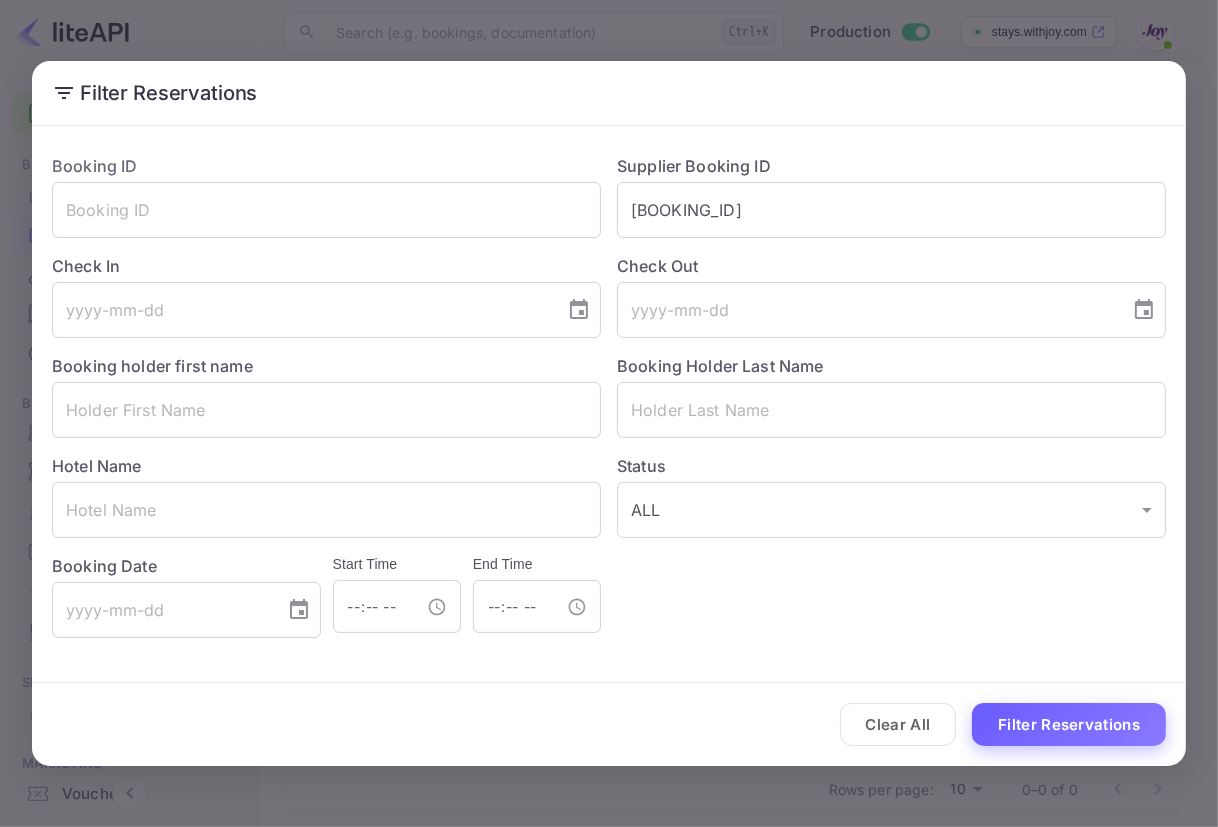 click on "Filter Reservations" at bounding box center (1069, 724) 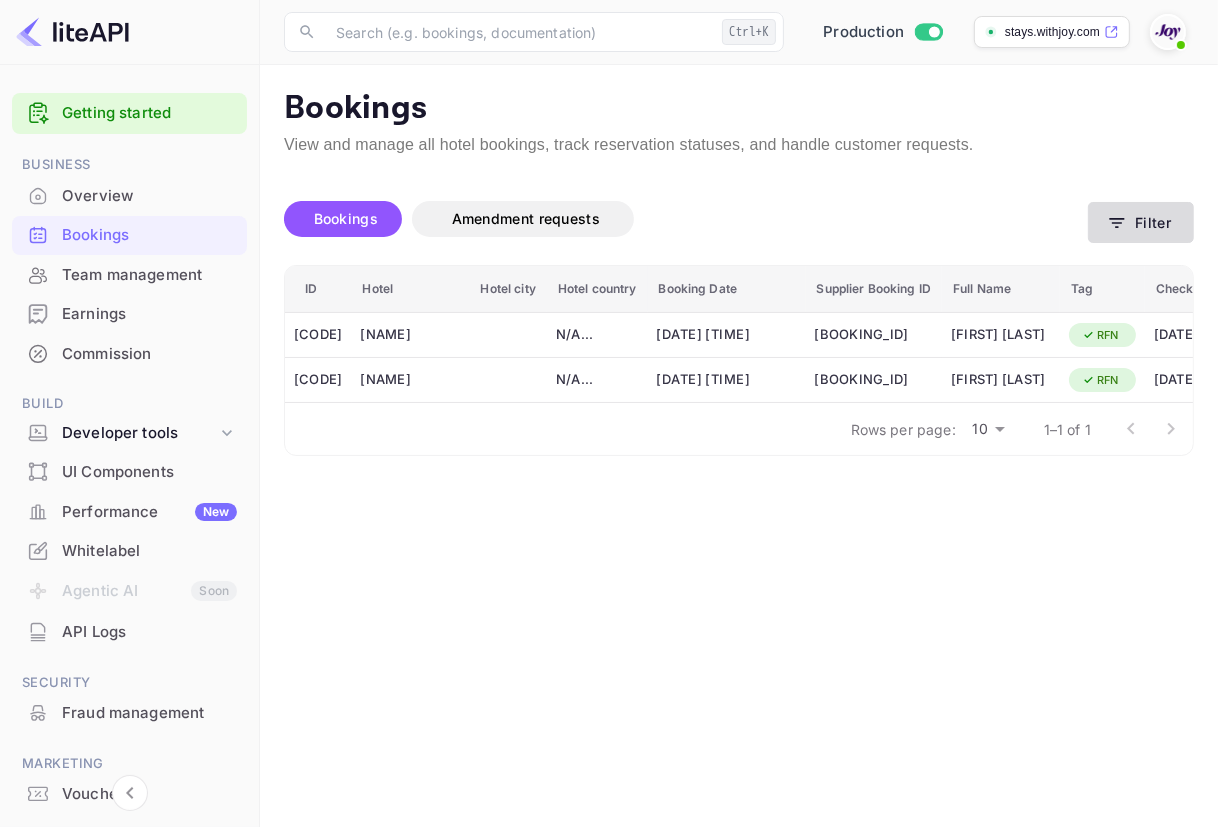 click on "Filter" at bounding box center [1141, 222] 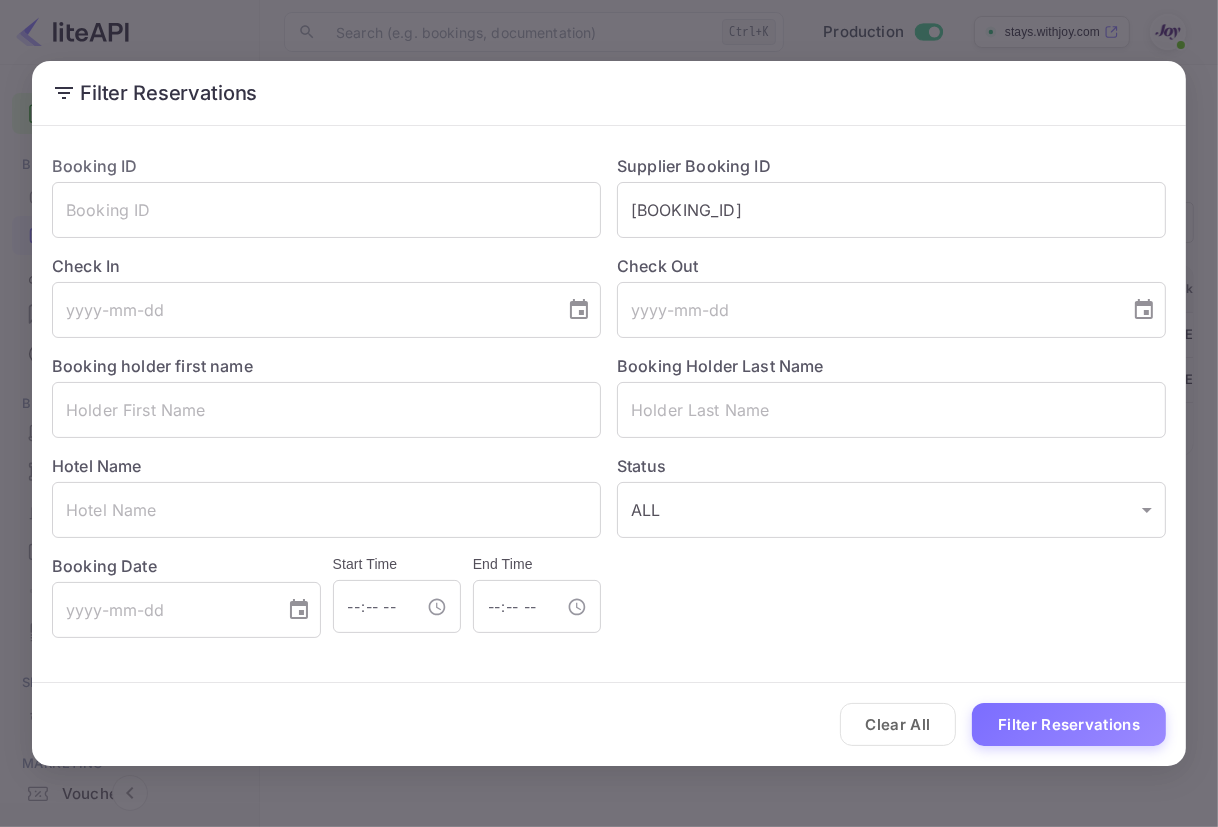 click on "Filter Reservations Booking ID ​ Supplier Booking ID [BOOKING_ID] ​ Check In ​ Check Out ​ Booking holder first name ​ Booking Holder Last Name ​ Hotel Name ​ Status ALL ALL ​ Booking Date ​ Start Time ​ End Time ​ Clear All Filter Reservations" at bounding box center (609, 413) 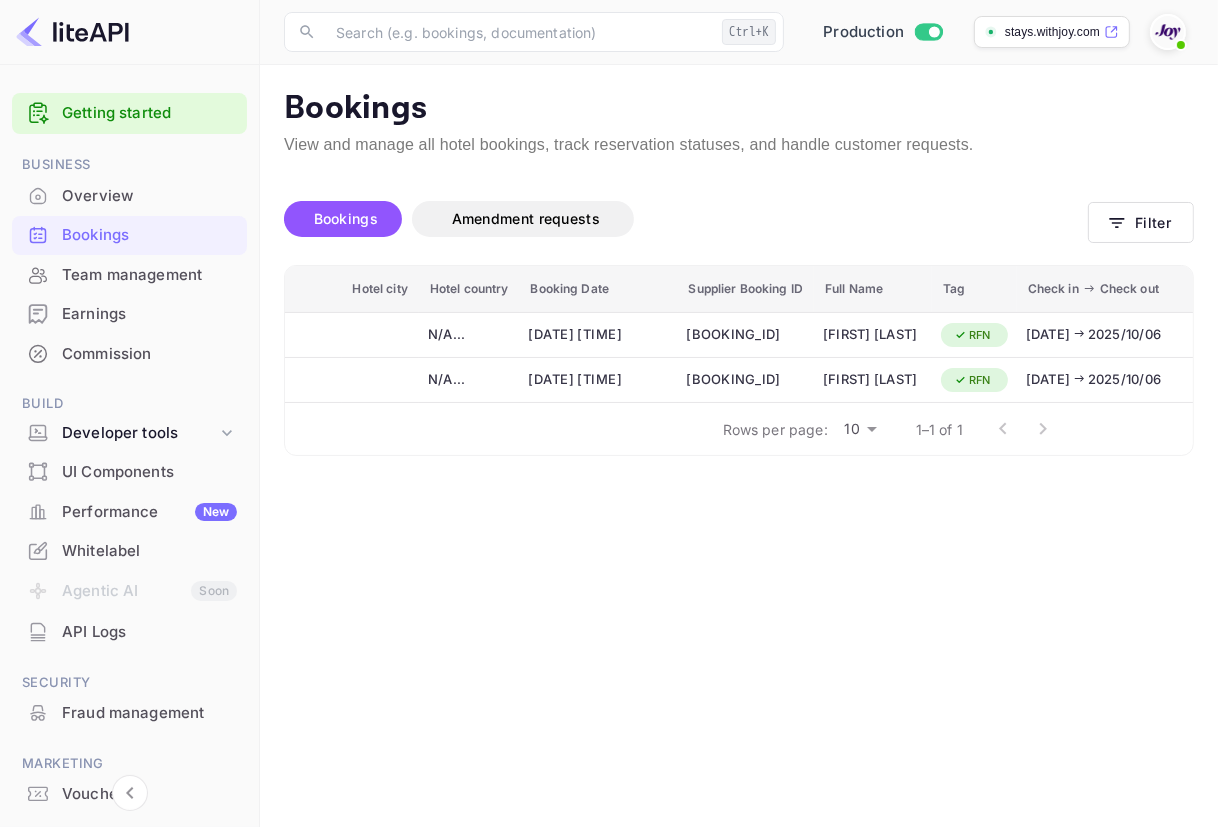 scroll, scrollTop: 0, scrollLeft: 512, axis: horizontal 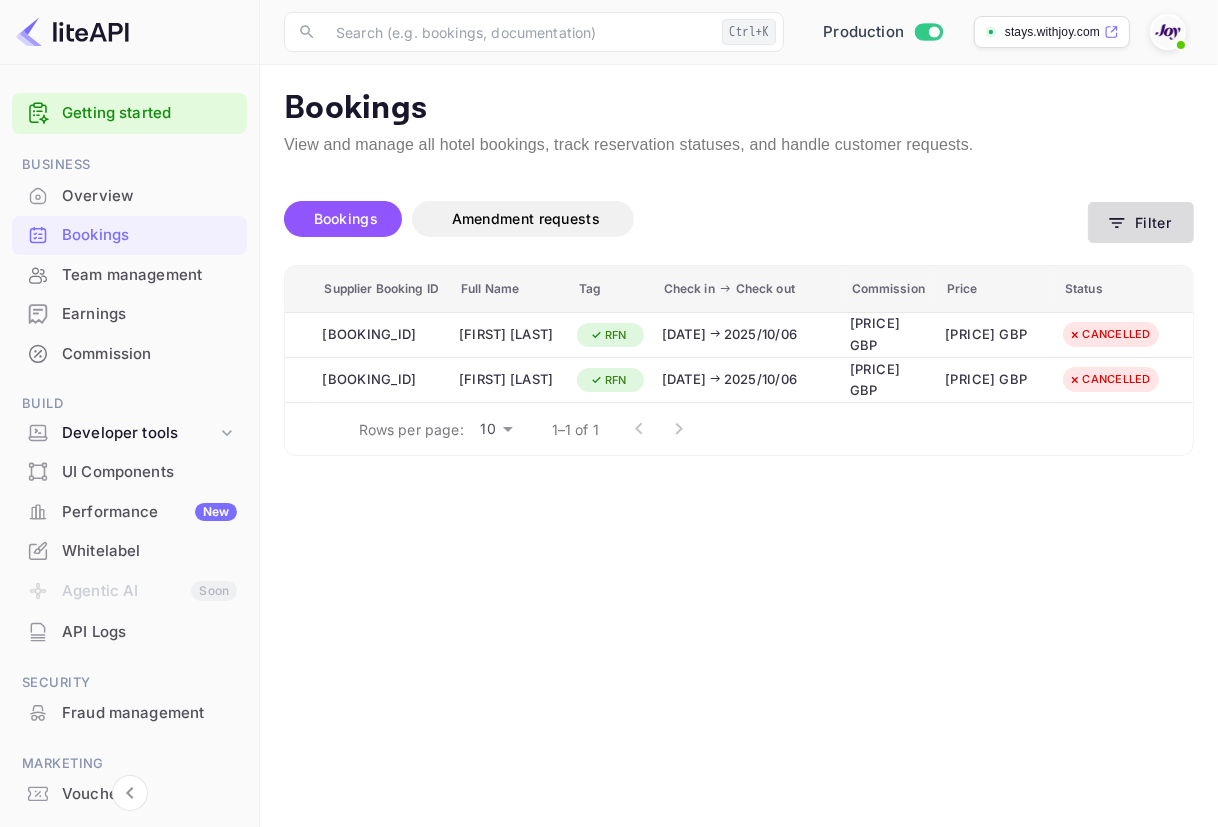 click on "Filter" at bounding box center [1141, 222] 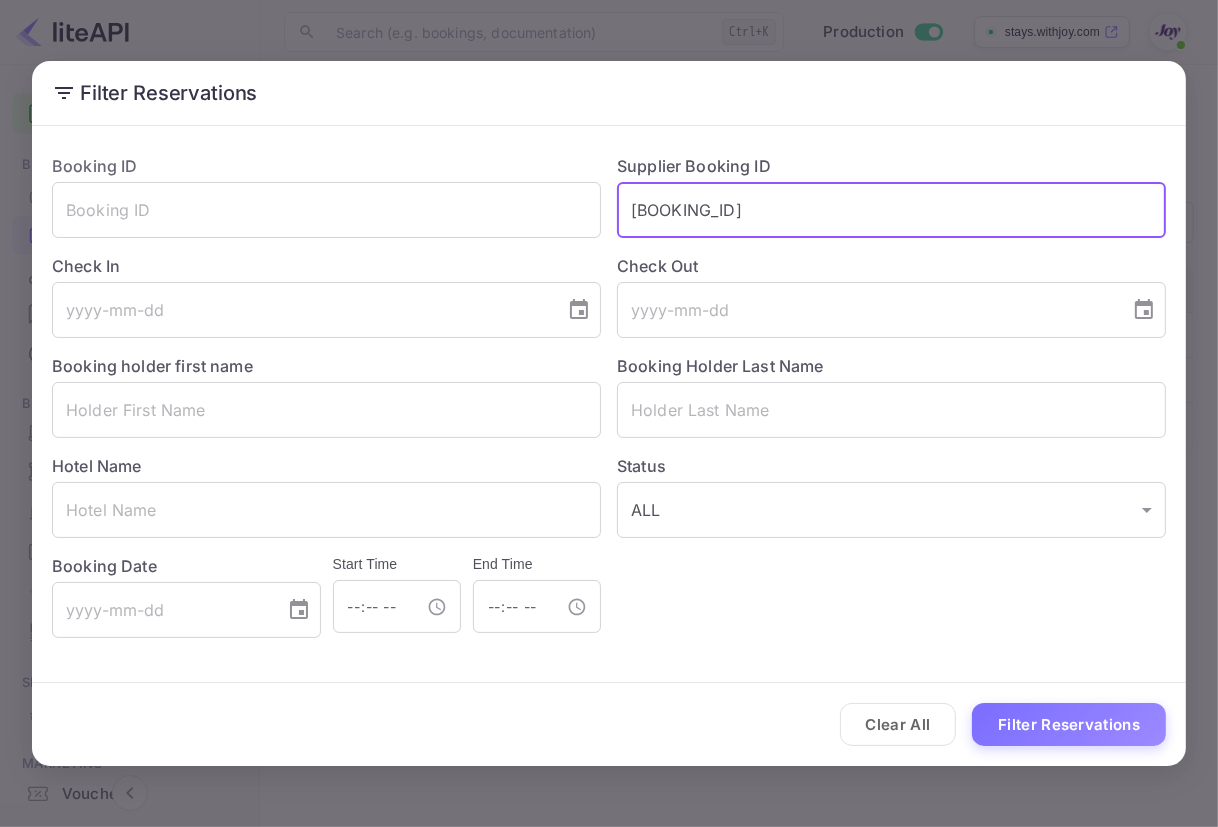 click on "[BOOKING_ID]" at bounding box center [891, 210] 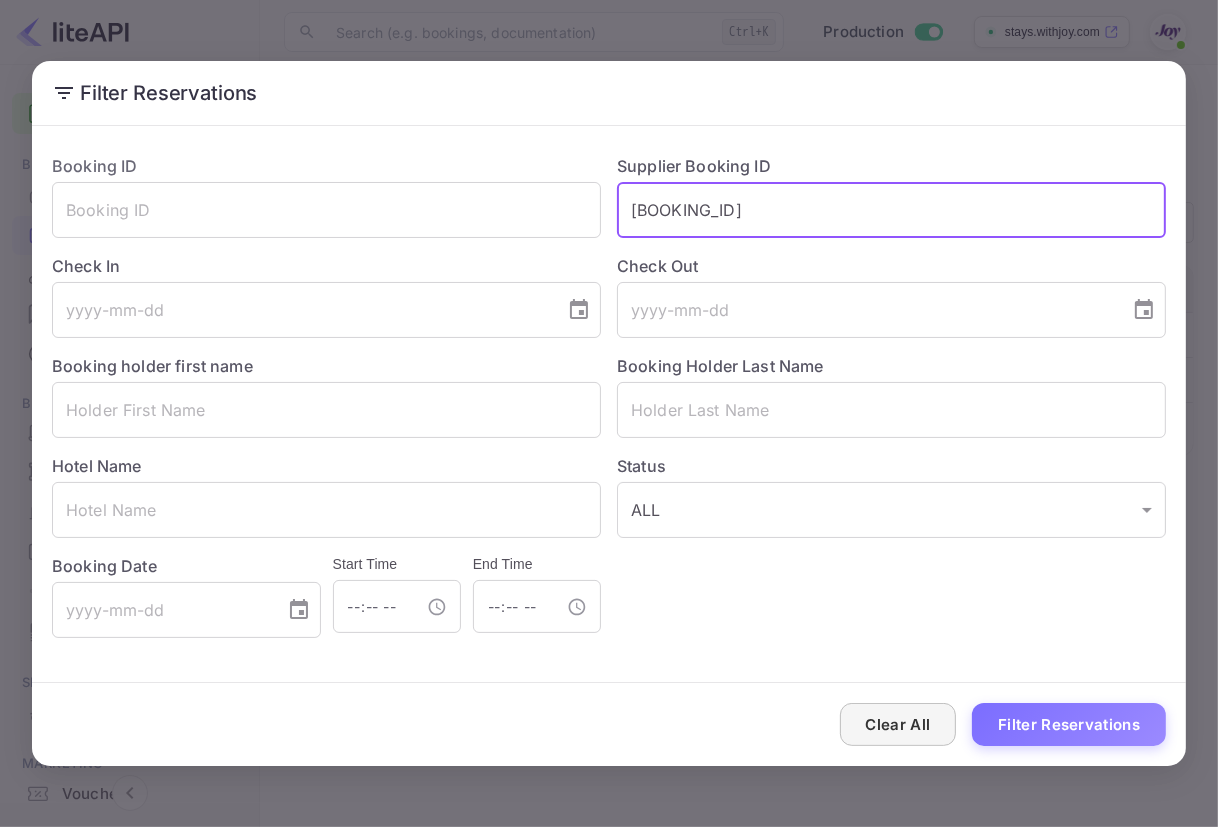 click on "Clear All" at bounding box center (898, 724) 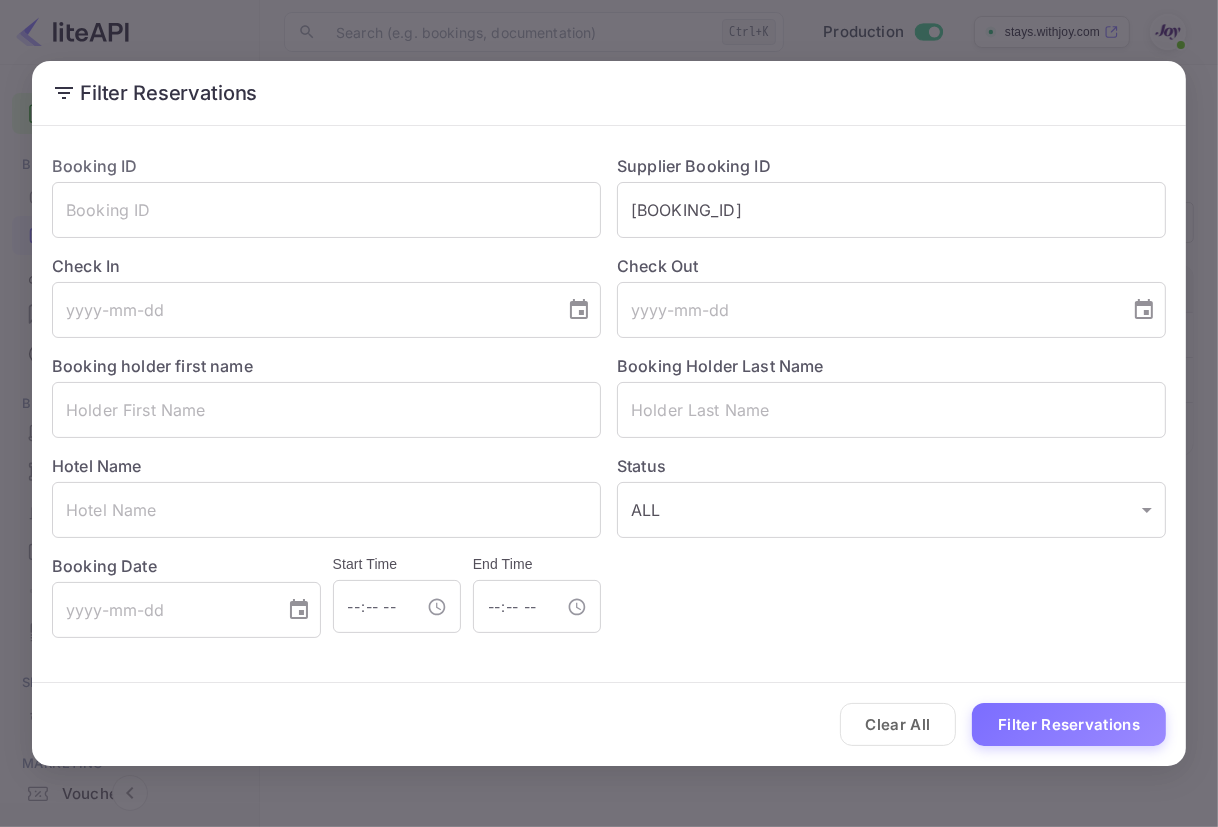 click on "Filter Reservations Booking ID ​ Supplier Booking ID [BOOKING_ID] ​ Check In ​ Check Out ​ Booking holder first name ​ Booking Holder Last Name ​ Hotel Name ​ Status ALL ALL ​ Booking Date ​ Start Time ​ End Time ​ Clear All Filter Reservations" at bounding box center [609, 413] 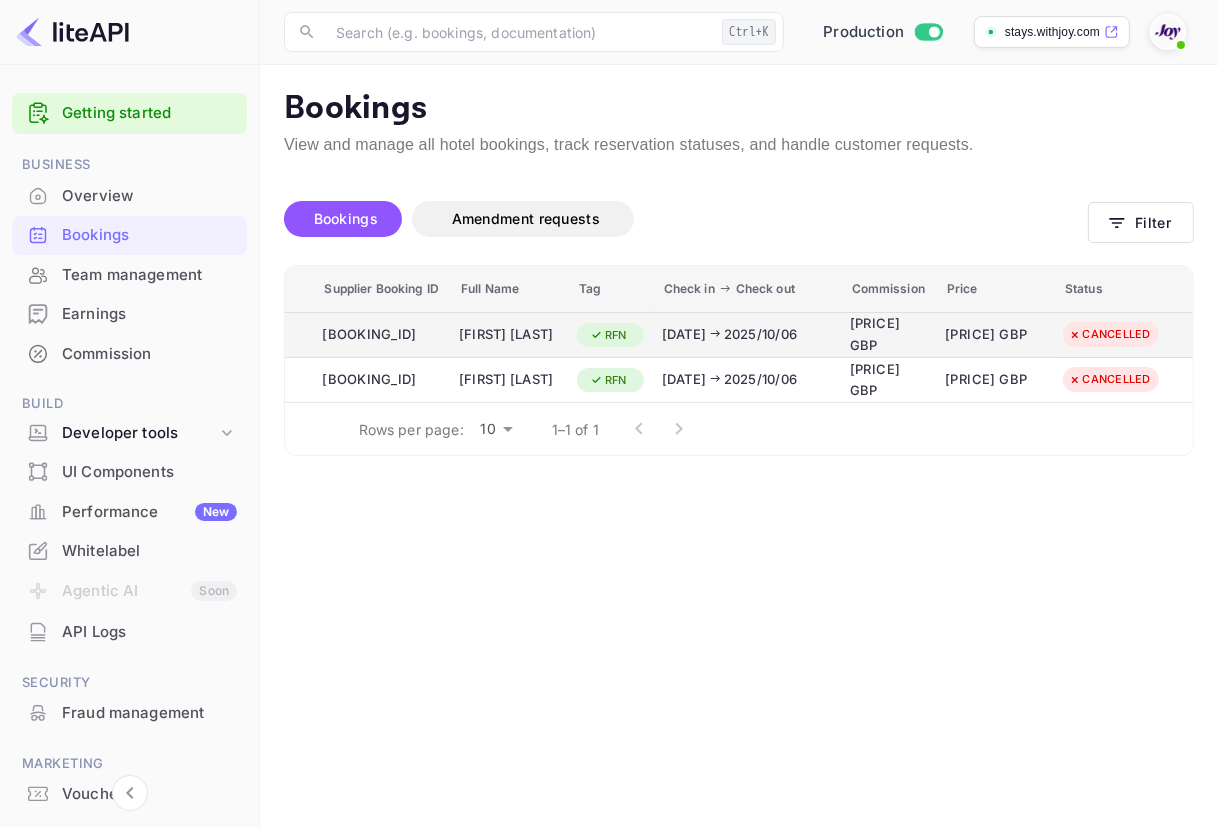 click on "[PRICE] GBP" at bounding box center (888, 335) 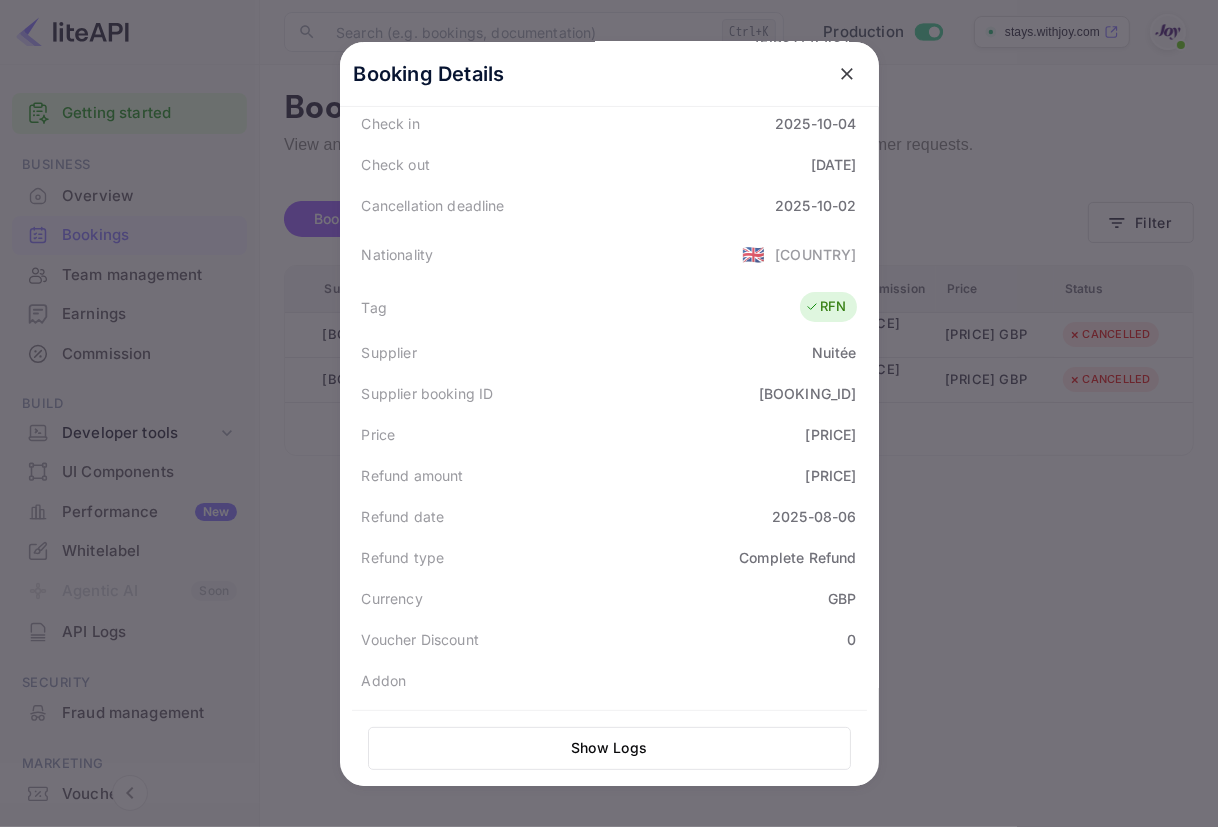 scroll, scrollTop: 179, scrollLeft: 0, axis: vertical 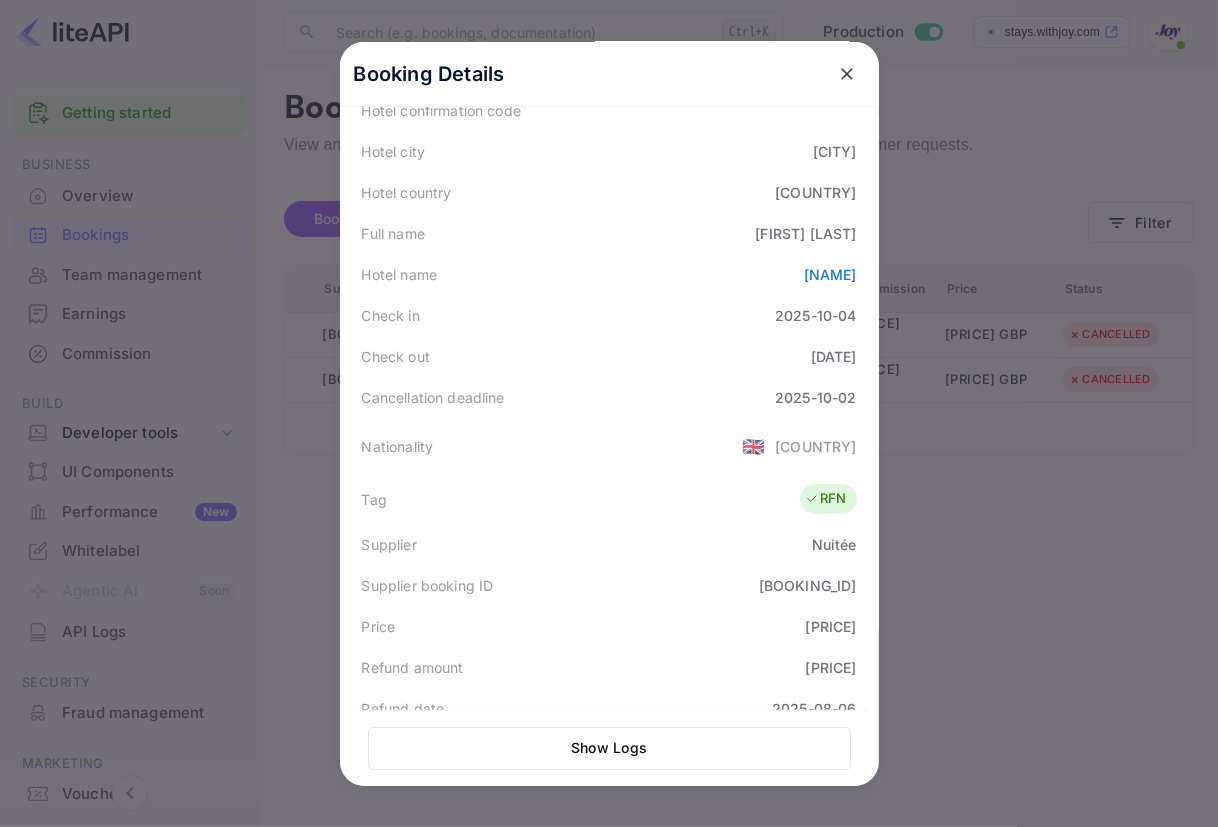 drag, startPoint x: 803, startPoint y: 230, endPoint x: 600, endPoint y: 6, distance: 302.29953 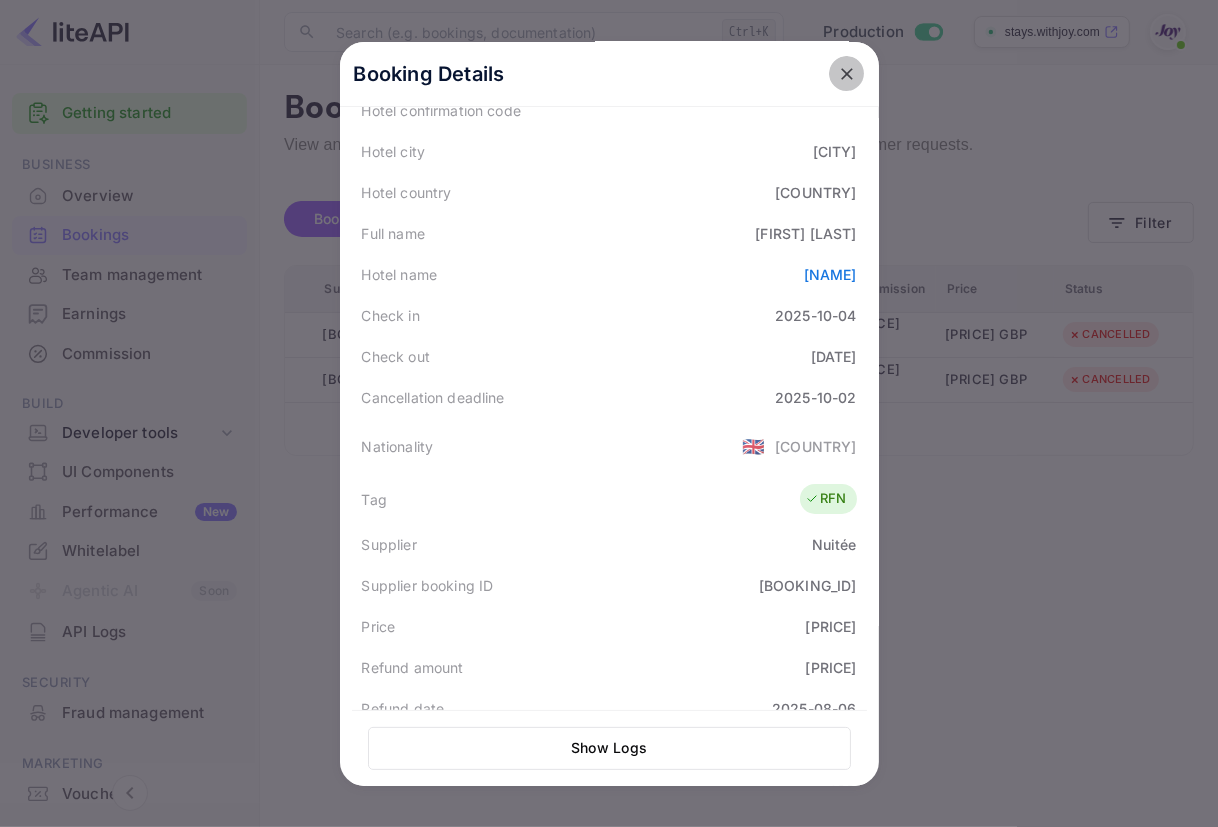 drag, startPoint x: 840, startPoint y: 71, endPoint x: 1184, endPoint y: 221, distance: 375.28122 